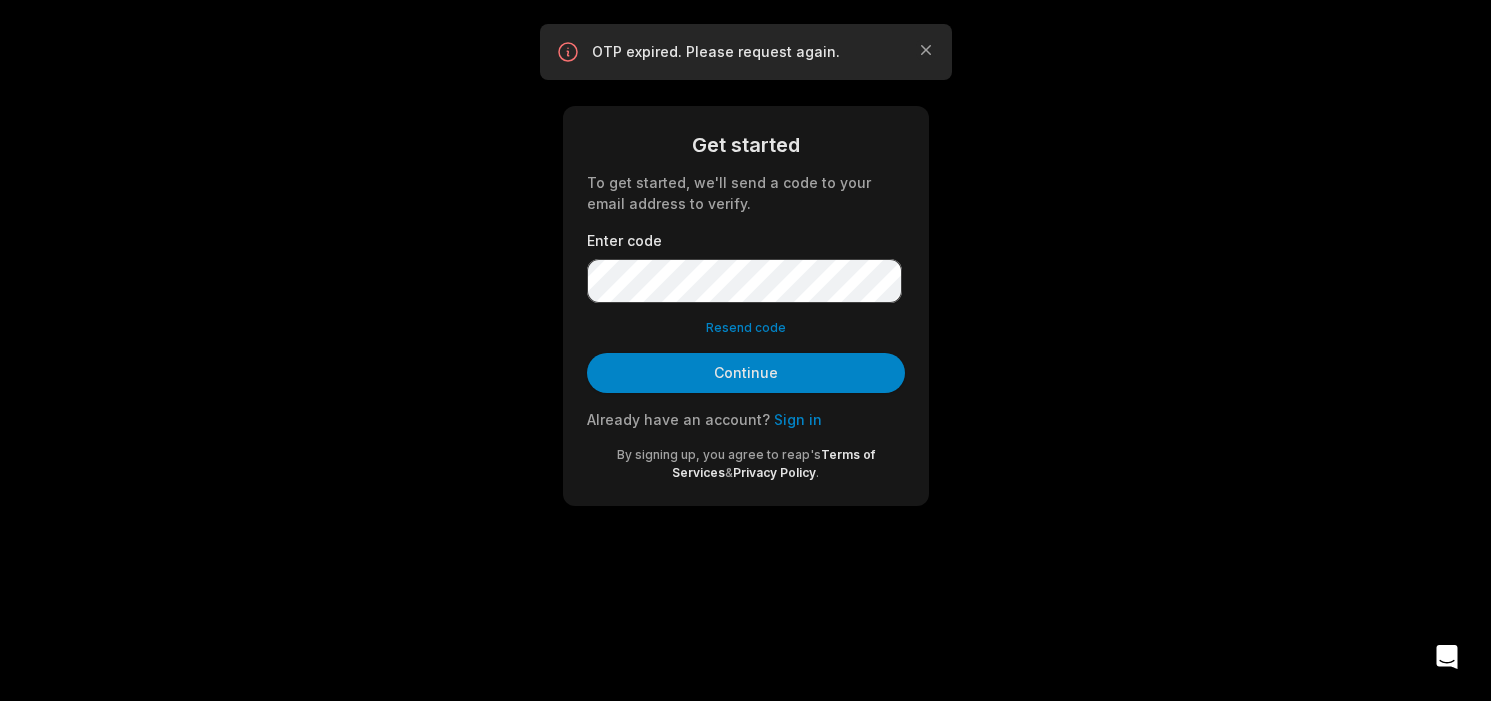 scroll, scrollTop: 0, scrollLeft: 0, axis: both 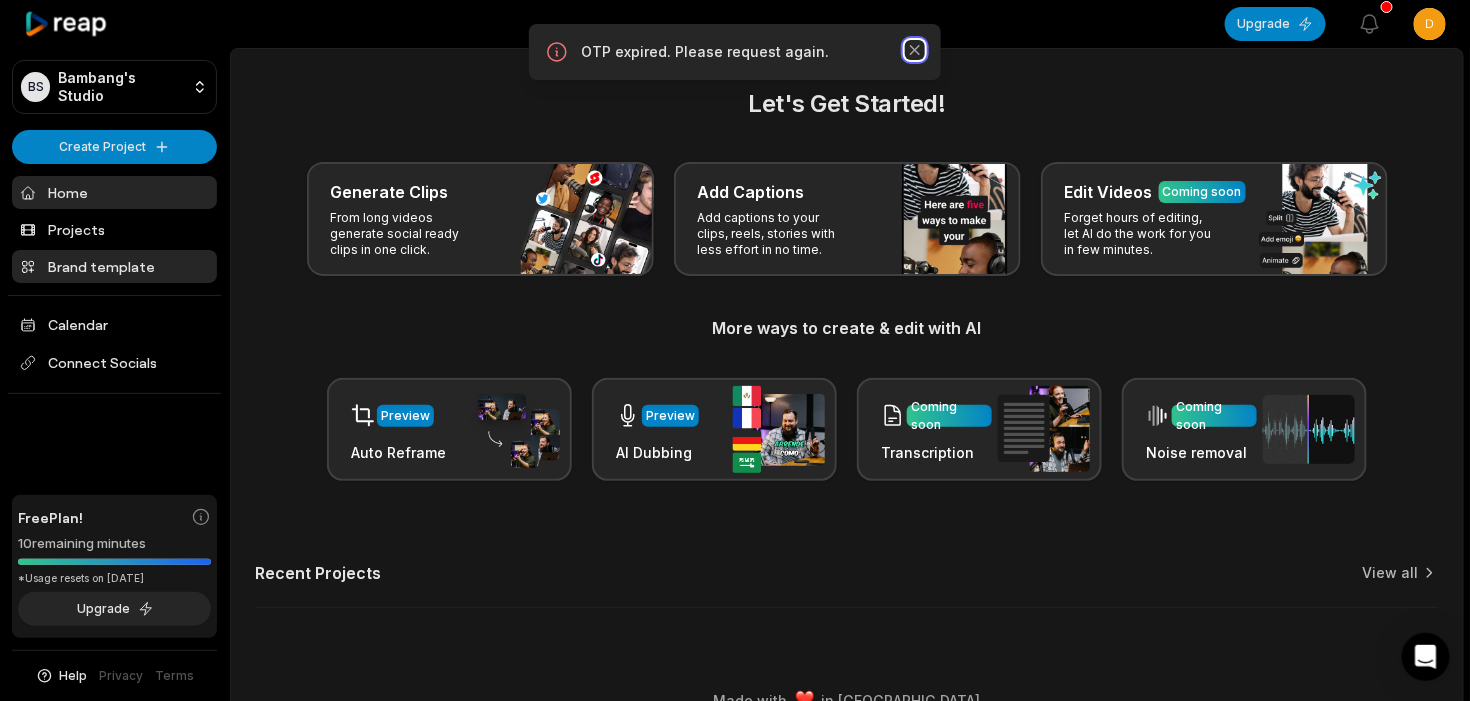 click 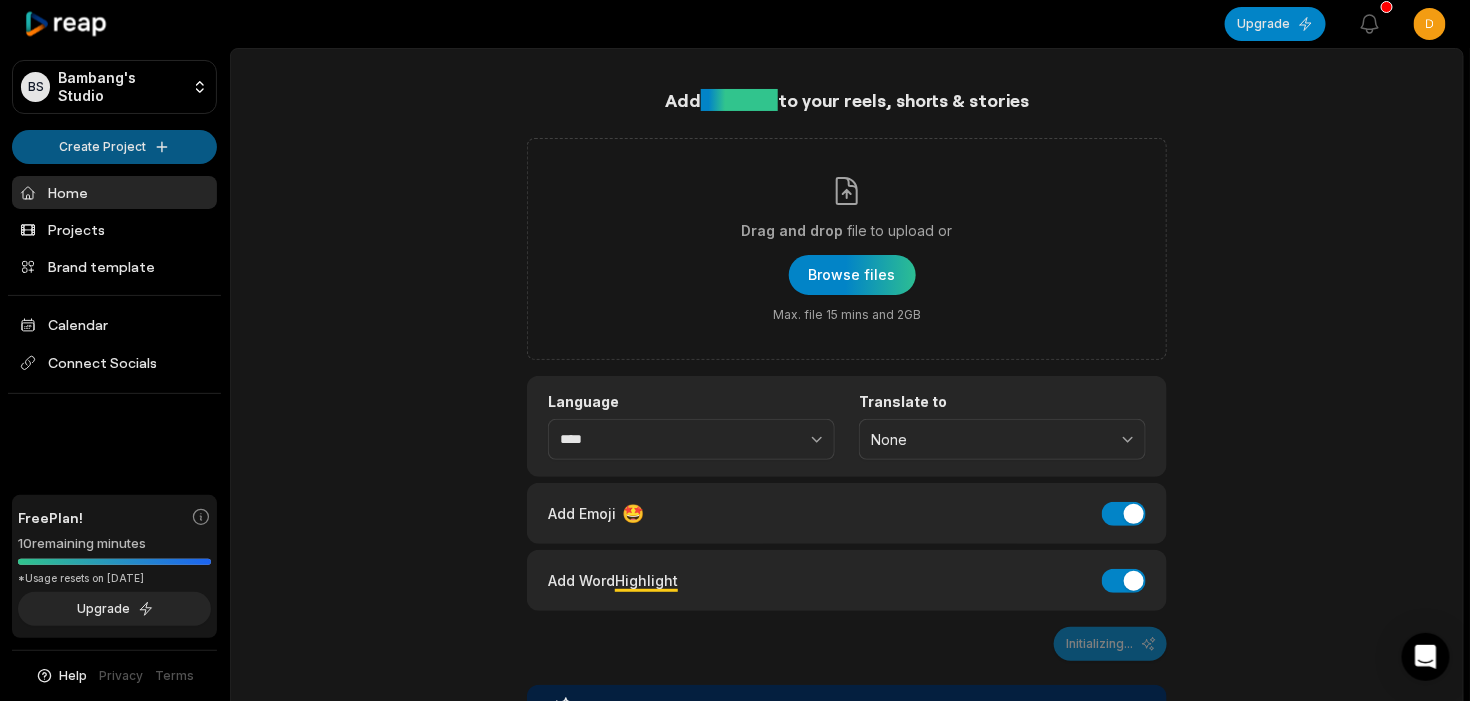 click on "BS Bambang's Studio Create Project Home Projects Brand template Calendar Connect Socials Free  Plan! 10  remaining minutes *Usage resets on August 21, 2025 Upgrade Help Privacy Terms Open sidebar Upgrade View notifications Open user menu   Add  Captions  to your reels, shorts & stories Drag and drop file to upload or Browse files Max. file 15 mins and 2GB Language **** Translate to None Add Emoji 🤩 Add Emoji Add Word  Highlight Add Word Highlight Initializing... Our AI performs best with TALKING videos: Suitable Videos Chatcasts Educational  Commentaries  Interviews  Speeches Not Suitable Videos Vlogs videos Music Videos Live Videos Recent Projects View all Made with   in San Francisco" at bounding box center [735, 350] 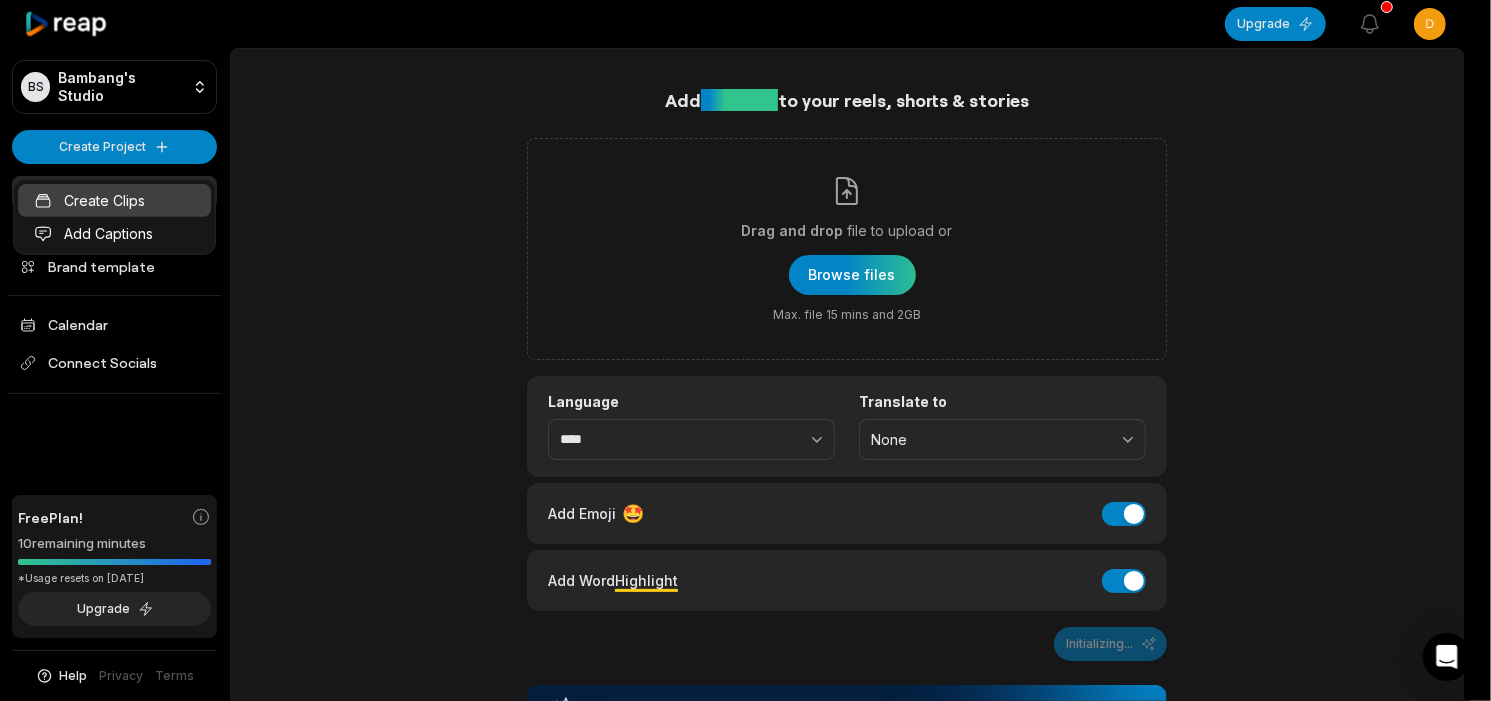 click on "Create Clips" at bounding box center [114, 200] 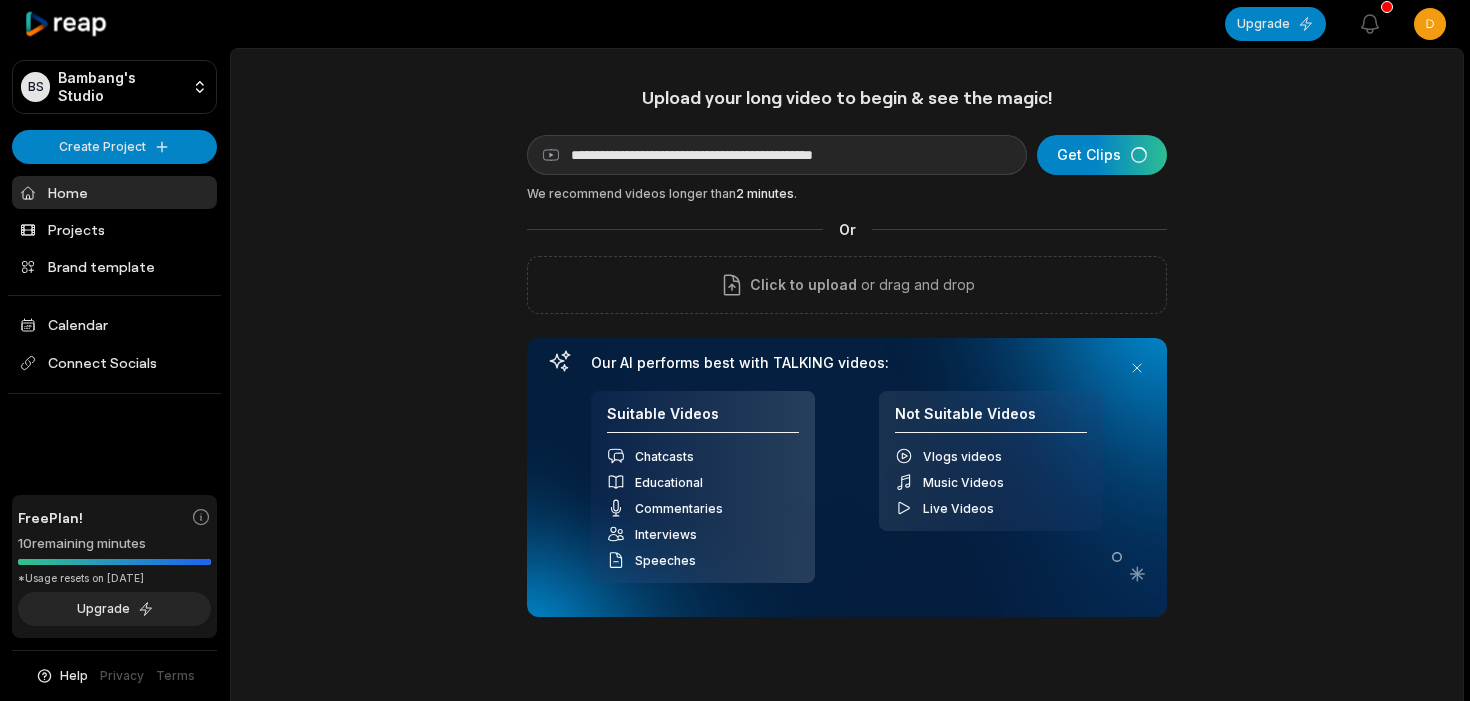 scroll, scrollTop: 0, scrollLeft: 0, axis: both 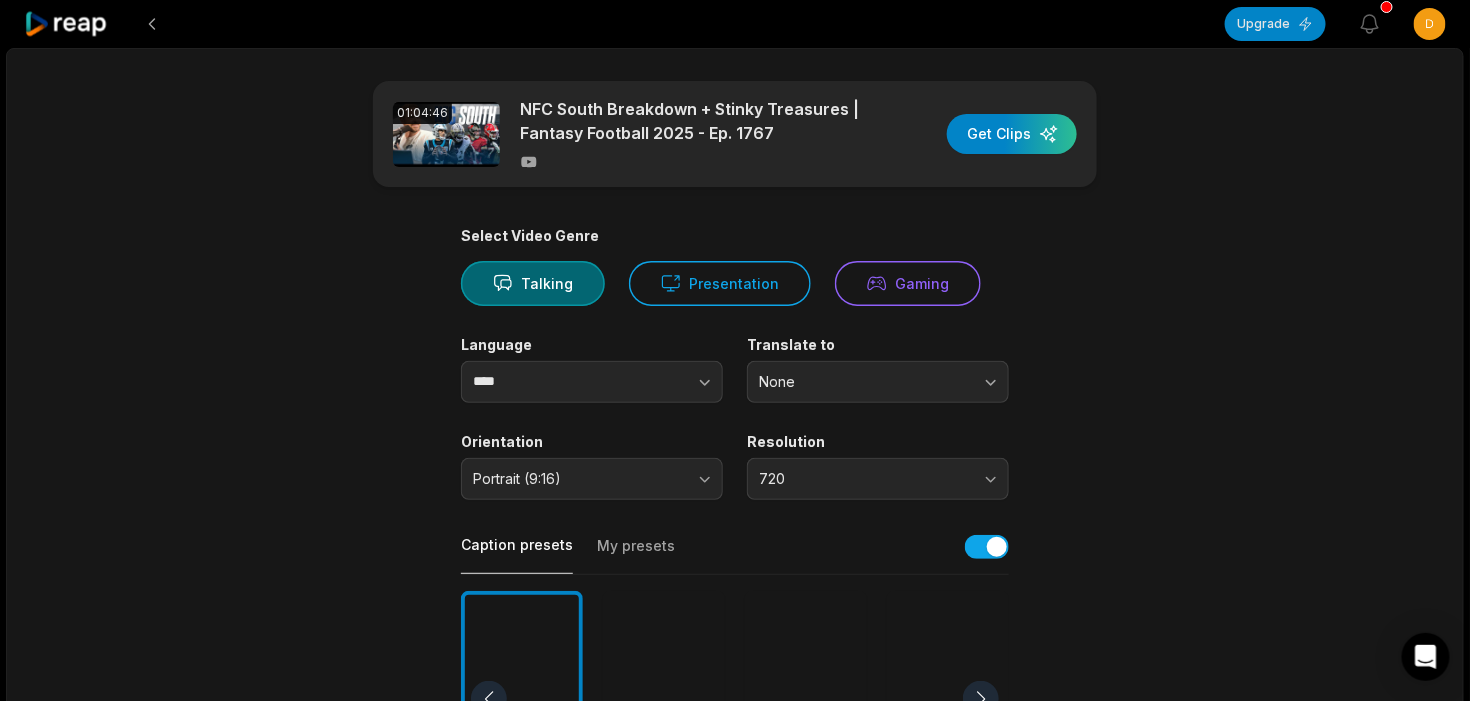 click on "01:04:46 NFC South Breakdown + Stinky Treasures | Fantasy Football 2025 - Ep. 1767 Get Clips Select Video Genre Talking Presentation Gaming Language **** Translate to None Orientation Portrait (9:16) Resolution 720 Caption presets My presets Deep Diver Popping Beasty YC Playdate Pet Zen More Presets Processing Time Frame 00:00 01:04:46 Auto Clip Length <30s 30s-60s 60s-90s 90s-3min Clip Topics (optional) Add specific topics that you want AI to clip from the video." at bounding box center [735, 693] 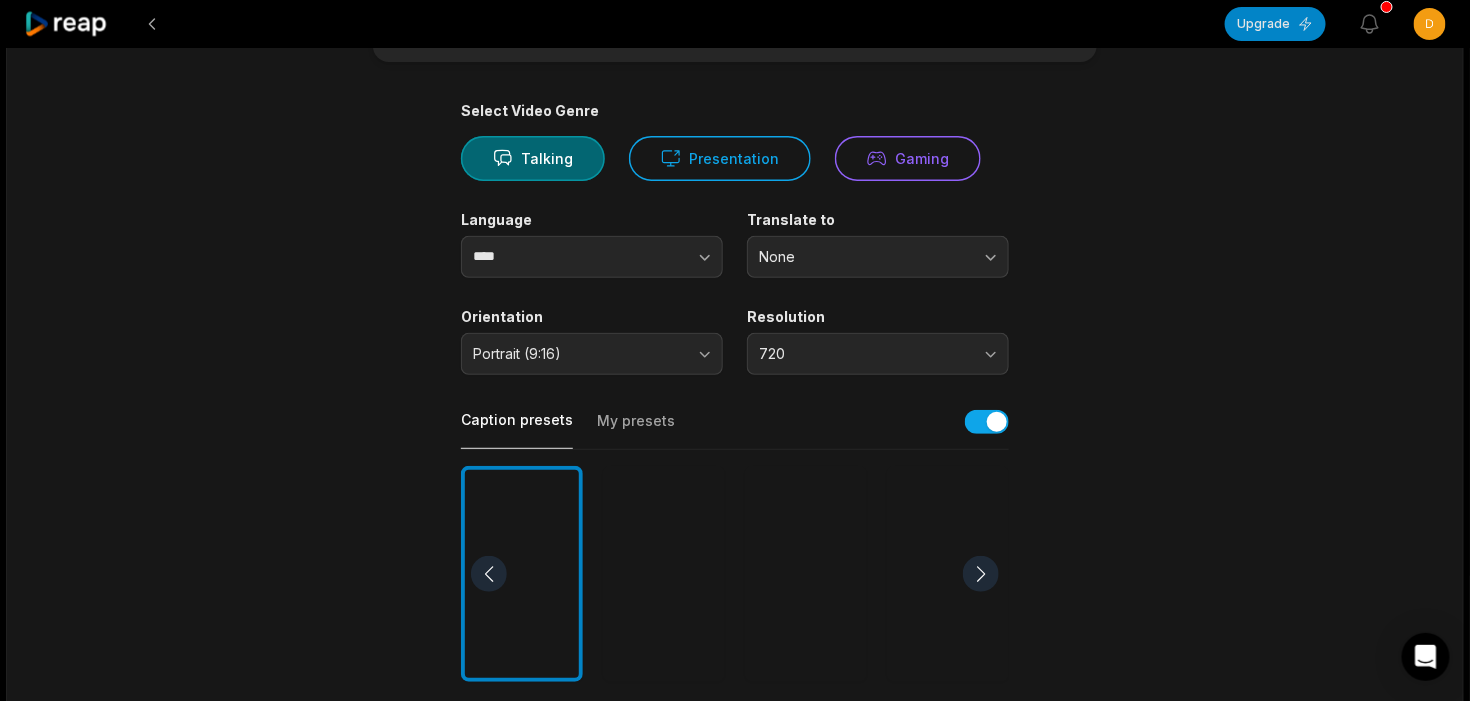 click on "01:04:46 NFC South Breakdown + Stinky Treasures | Fantasy Football 2025 - Ep. 1767 Get Clips Select Video Genre Talking Presentation Gaming Language **** Translate to None Orientation Portrait (9:16) Resolution 720 Caption presets My presets Deep Diver Popping Beasty YC Playdate Pet Zen More Presets Processing Time Frame 00:00 01:04:46 Auto Clip Length <30s 30s-60s 60s-90s 90s-3min Clip Topics (optional) Add specific topics that you want AI to clip from the video." at bounding box center [735, 568] 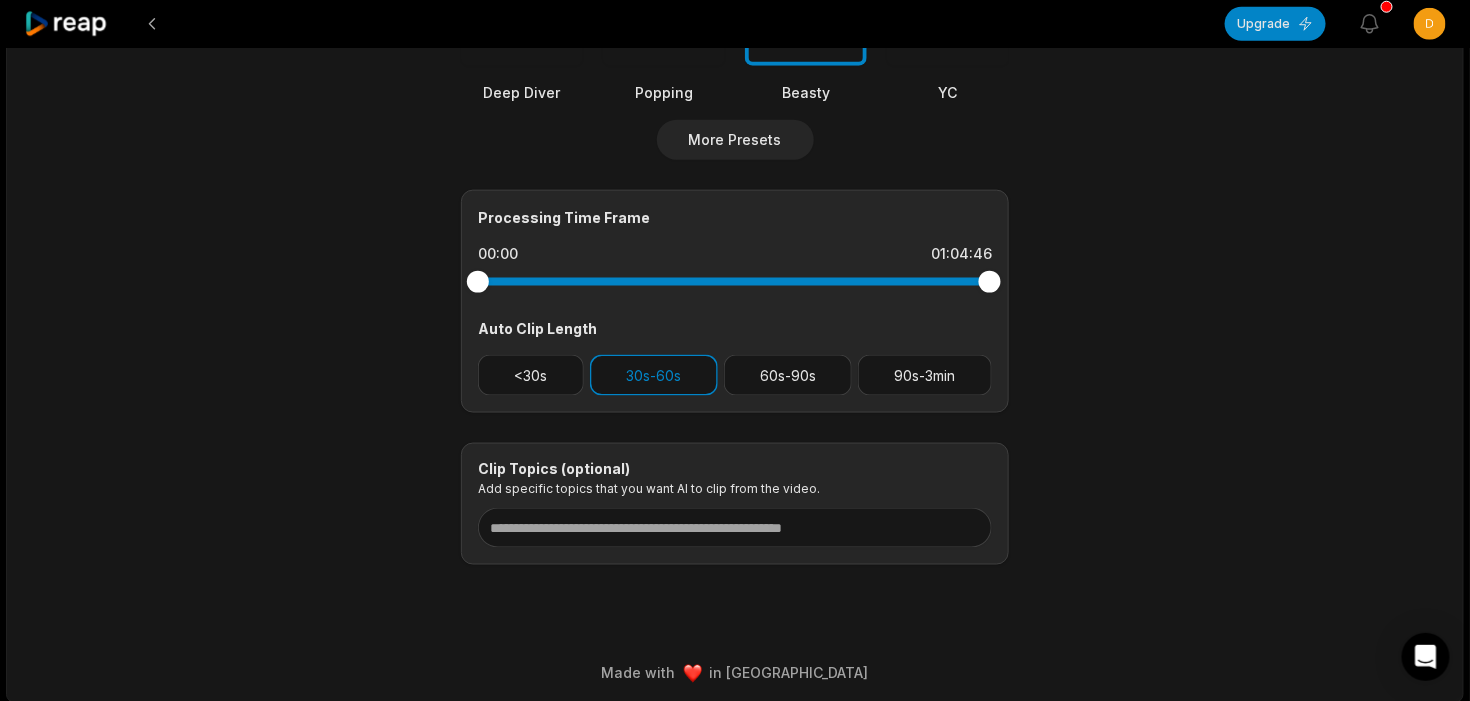 scroll, scrollTop: 750, scrollLeft: 0, axis: vertical 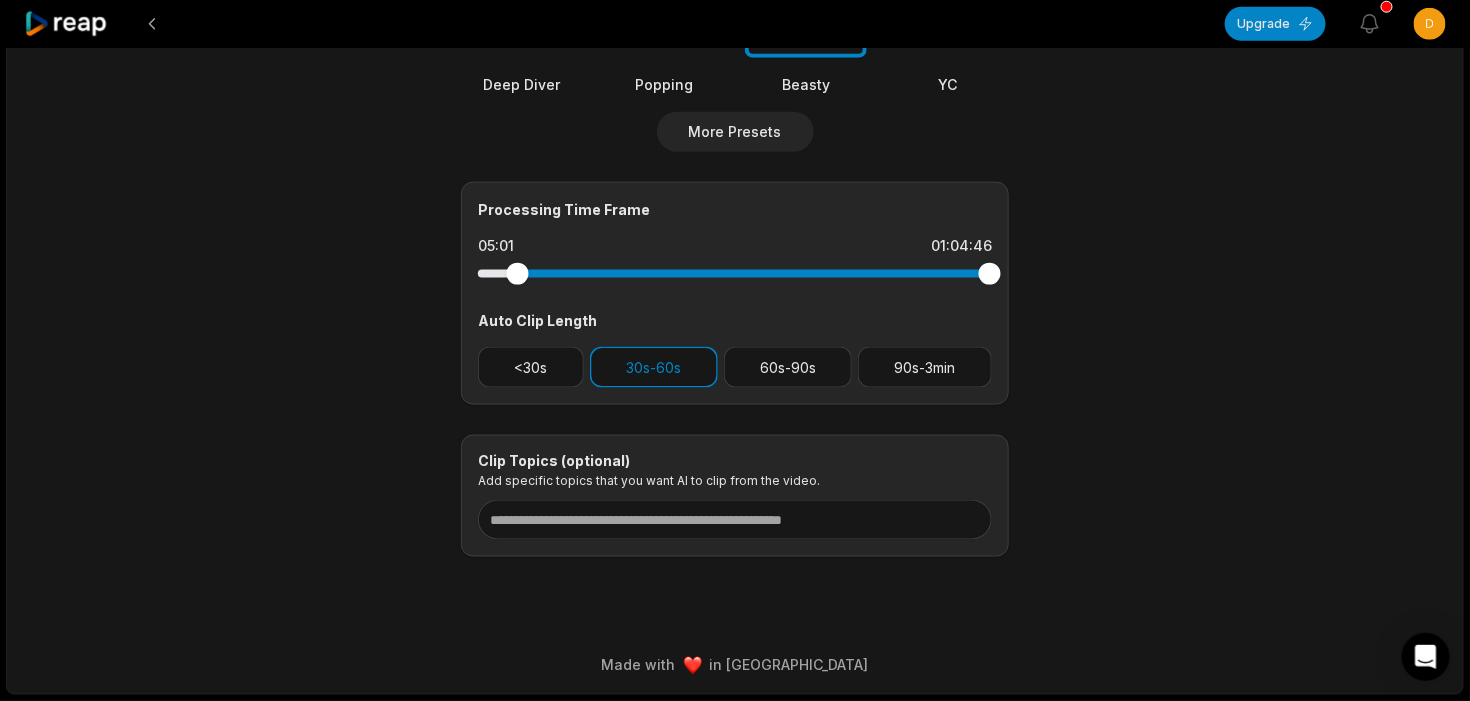 drag, startPoint x: 479, startPoint y: 318, endPoint x: 519, endPoint y: 318, distance: 40 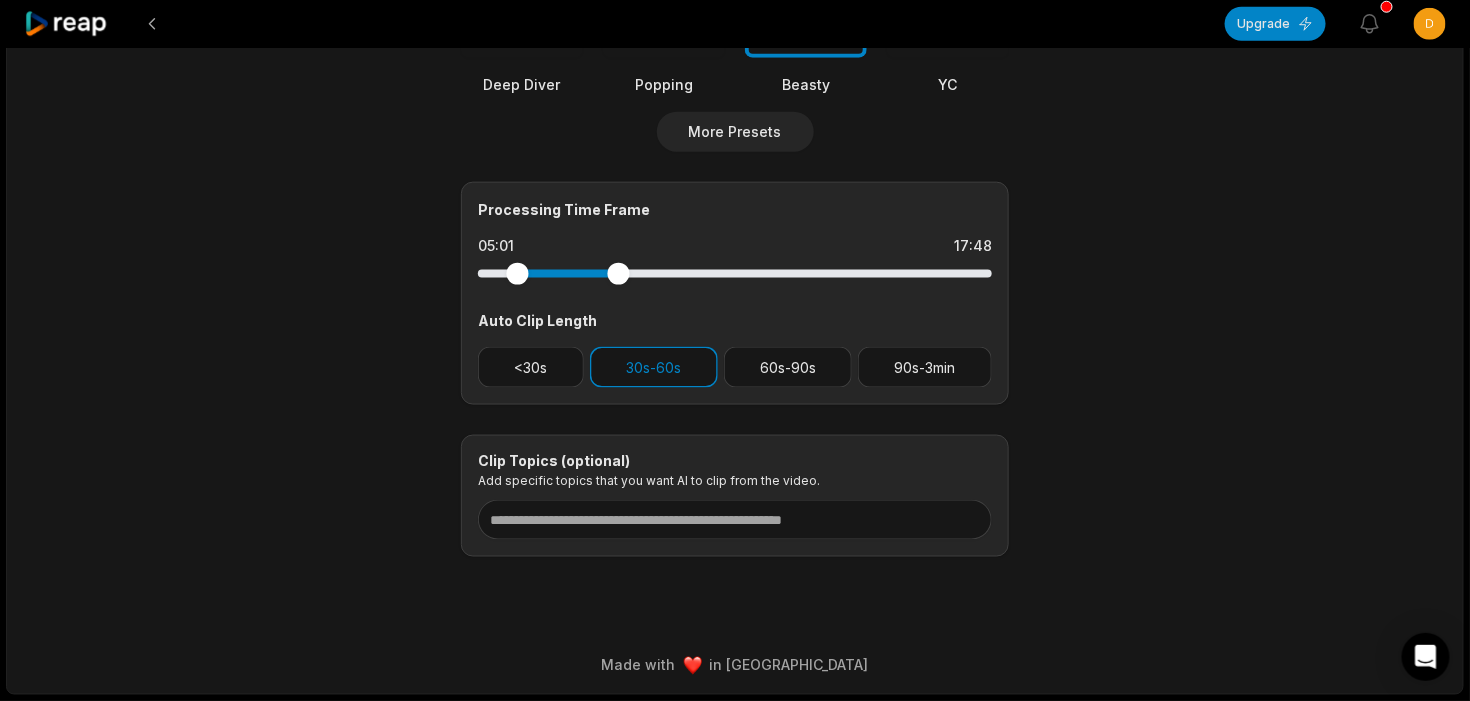 drag, startPoint x: 987, startPoint y: 315, endPoint x: 620, endPoint y: 312, distance: 367.01227 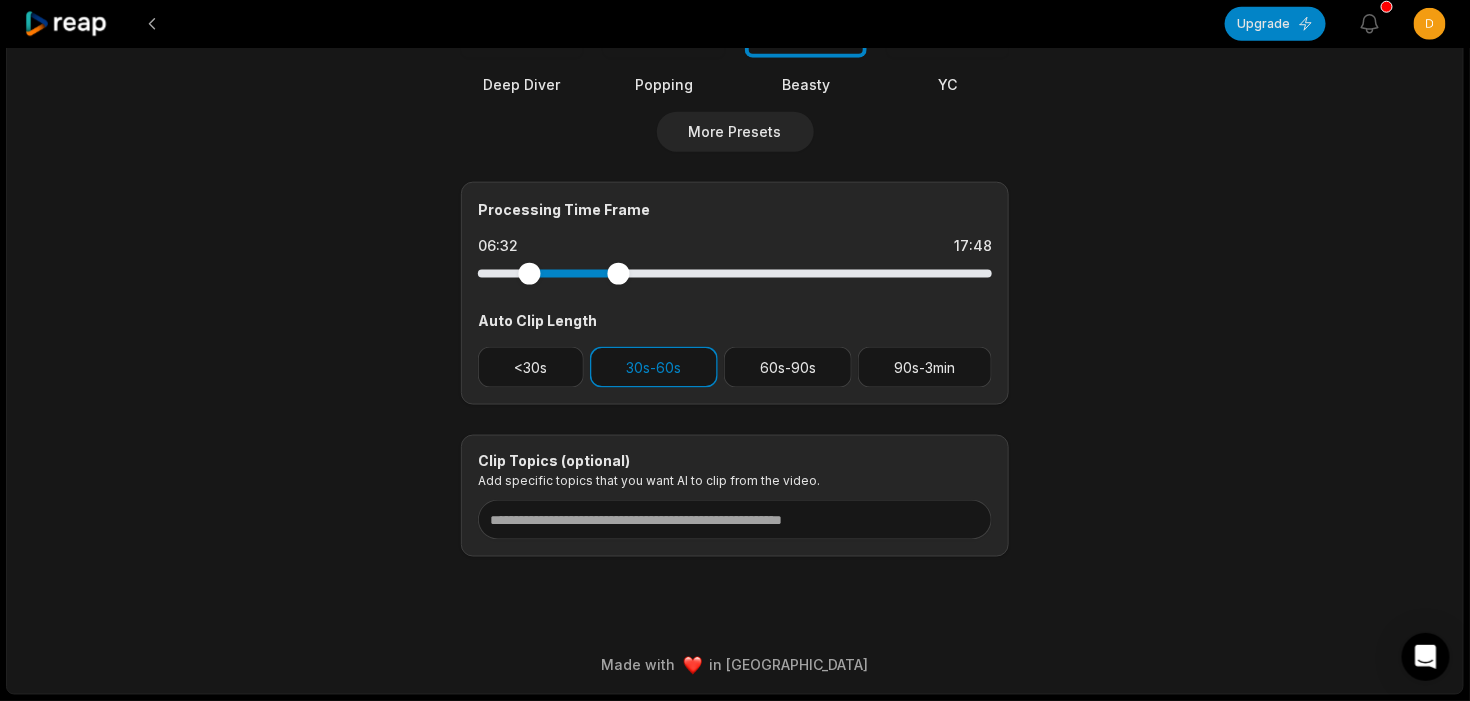 click at bounding box center (530, 274) 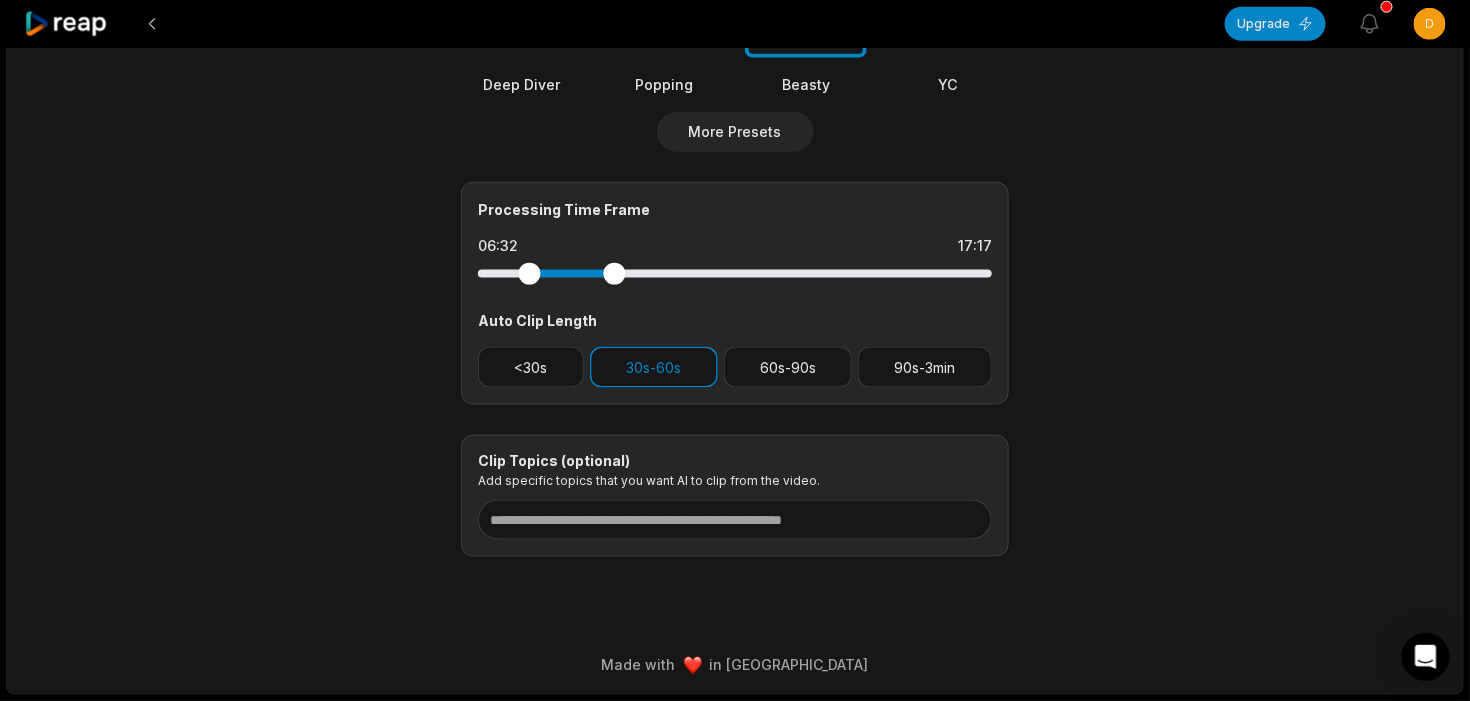 click at bounding box center [615, 274] 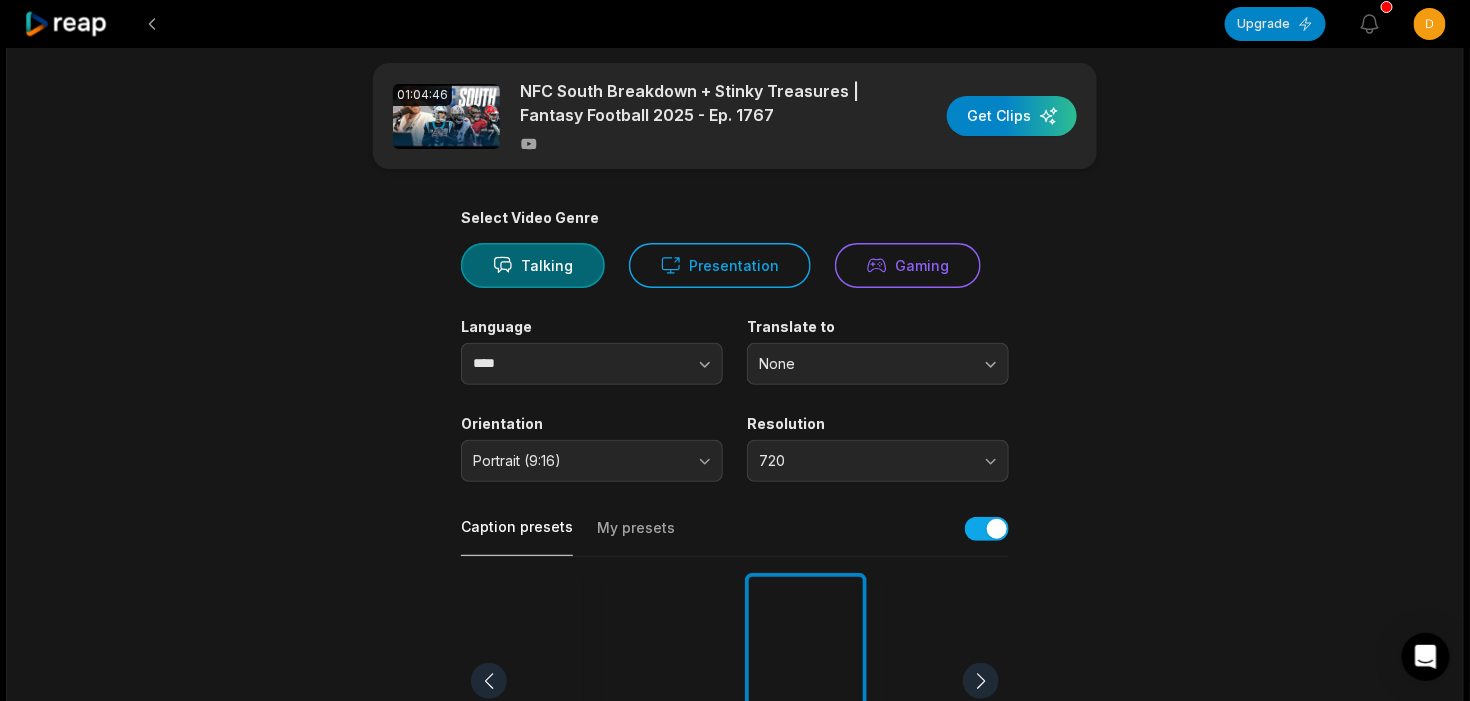 scroll, scrollTop: 0, scrollLeft: 0, axis: both 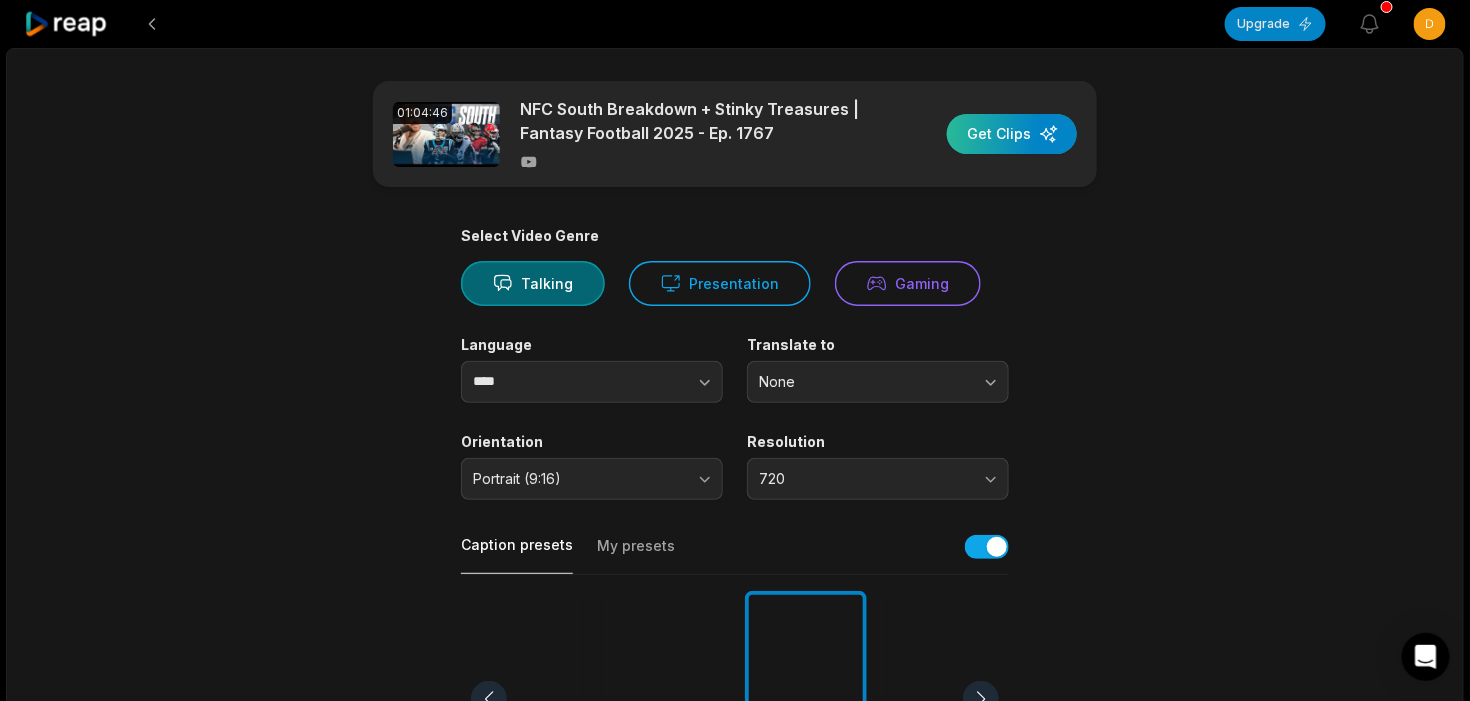 click at bounding box center [1012, 134] 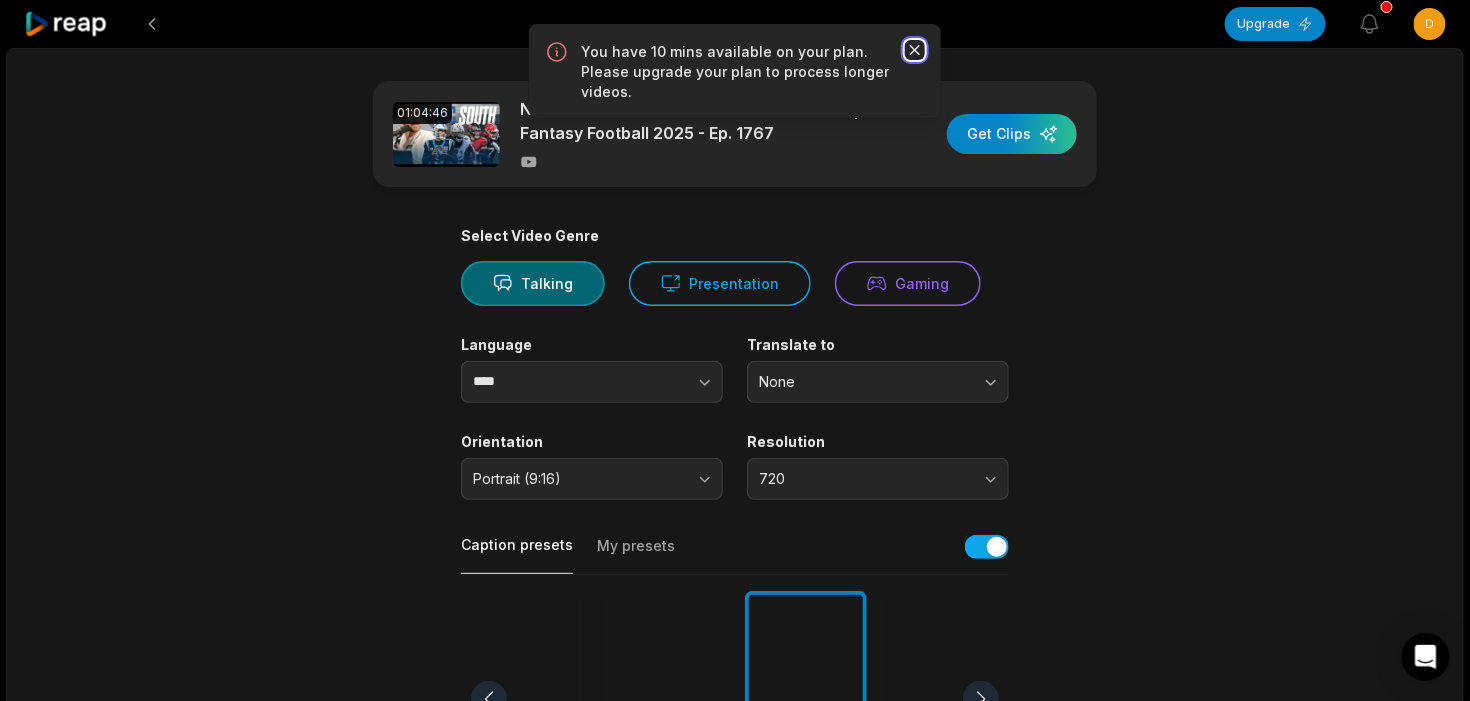 click 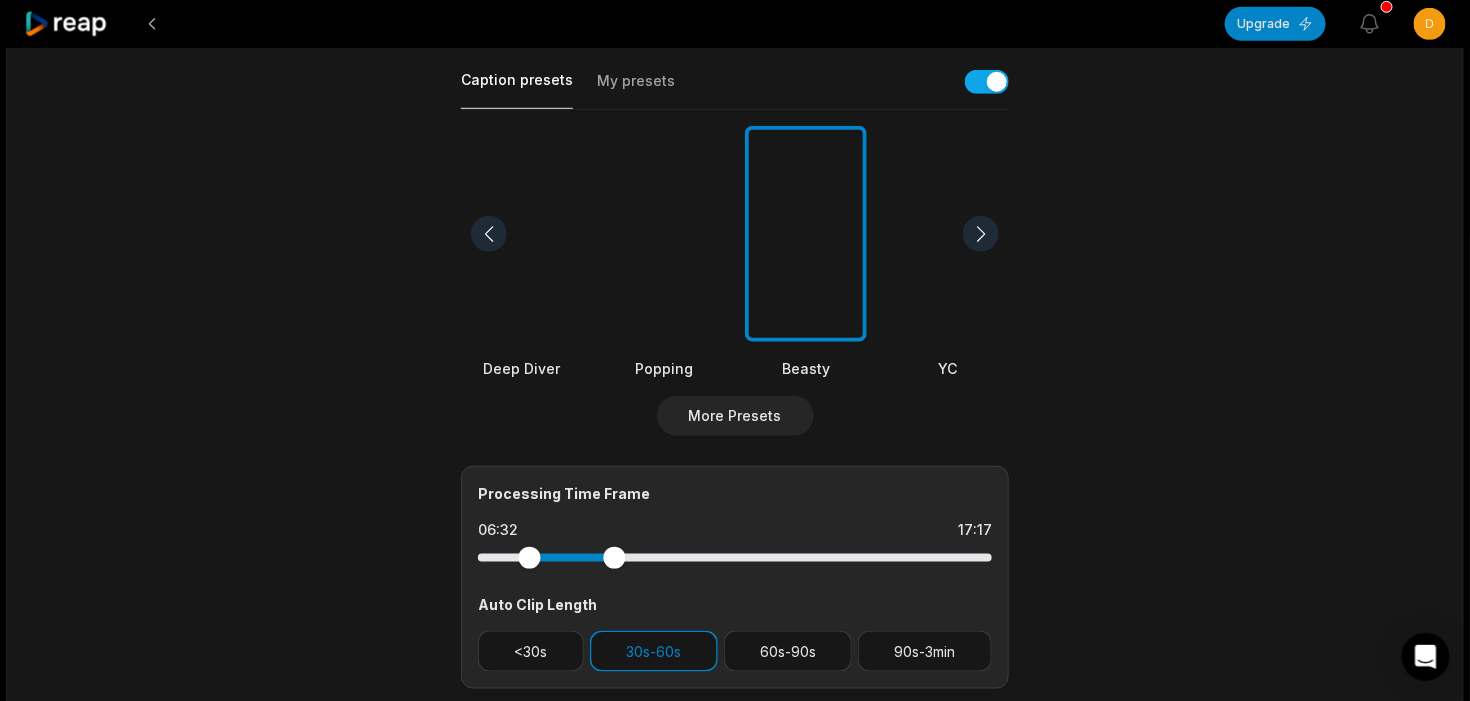 scroll, scrollTop: 499, scrollLeft: 0, axis: vertical 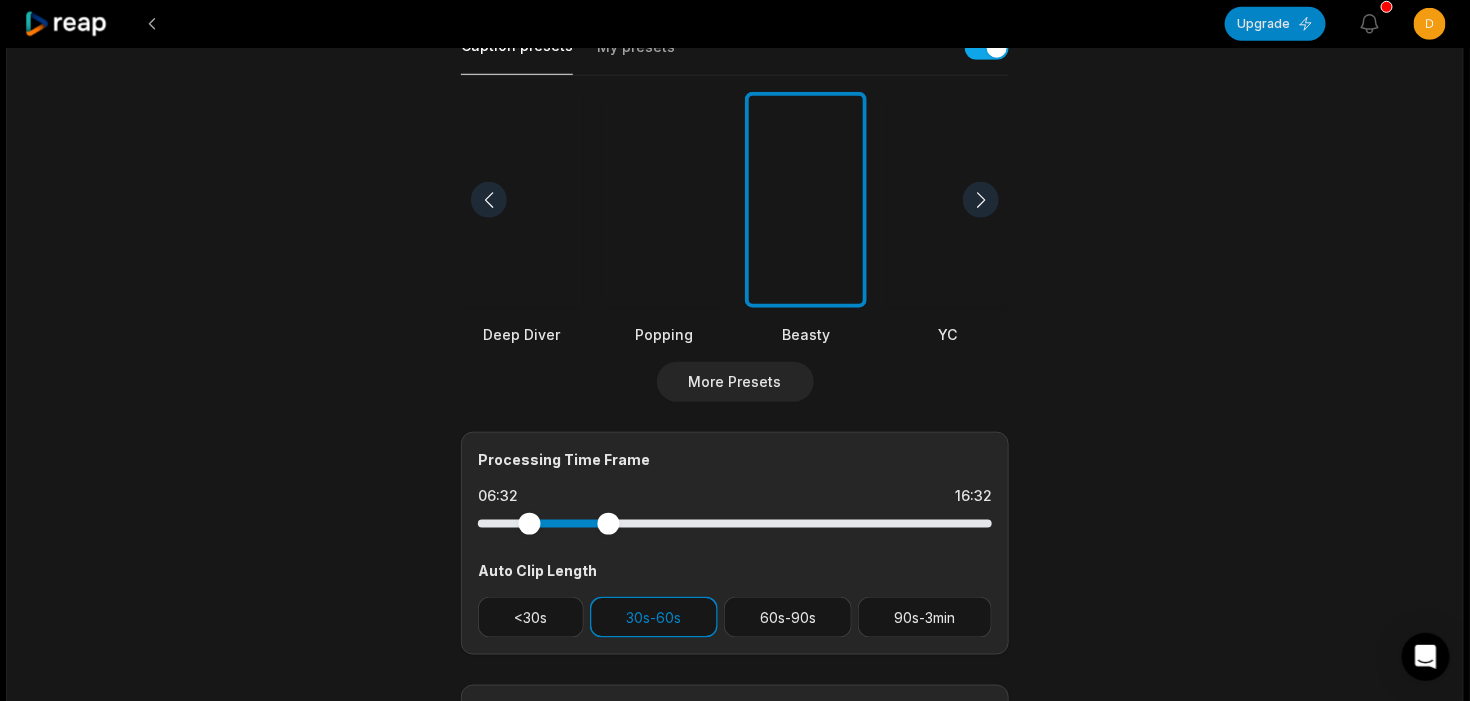 click at bounding box center (609, 524) 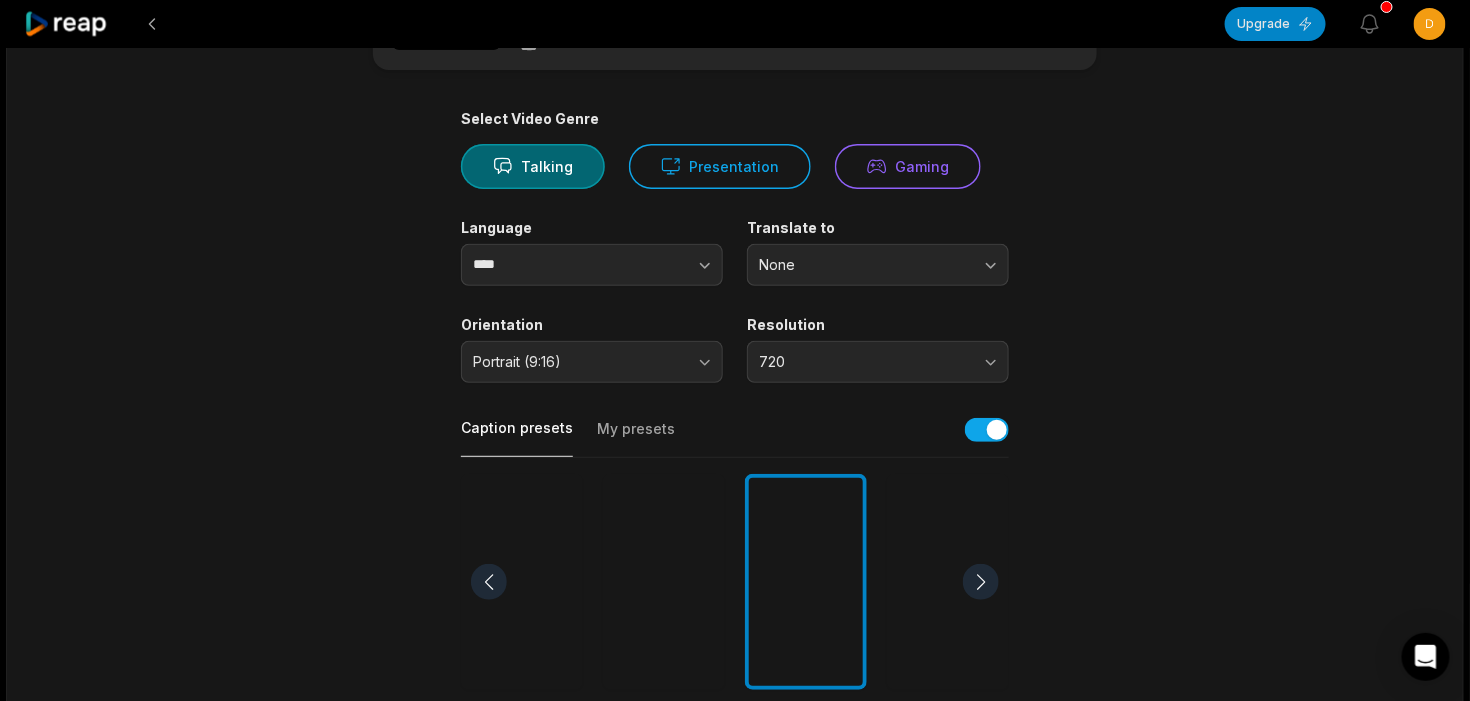scroll, scrollTop: 0, scrollLeft: 0, axis: both 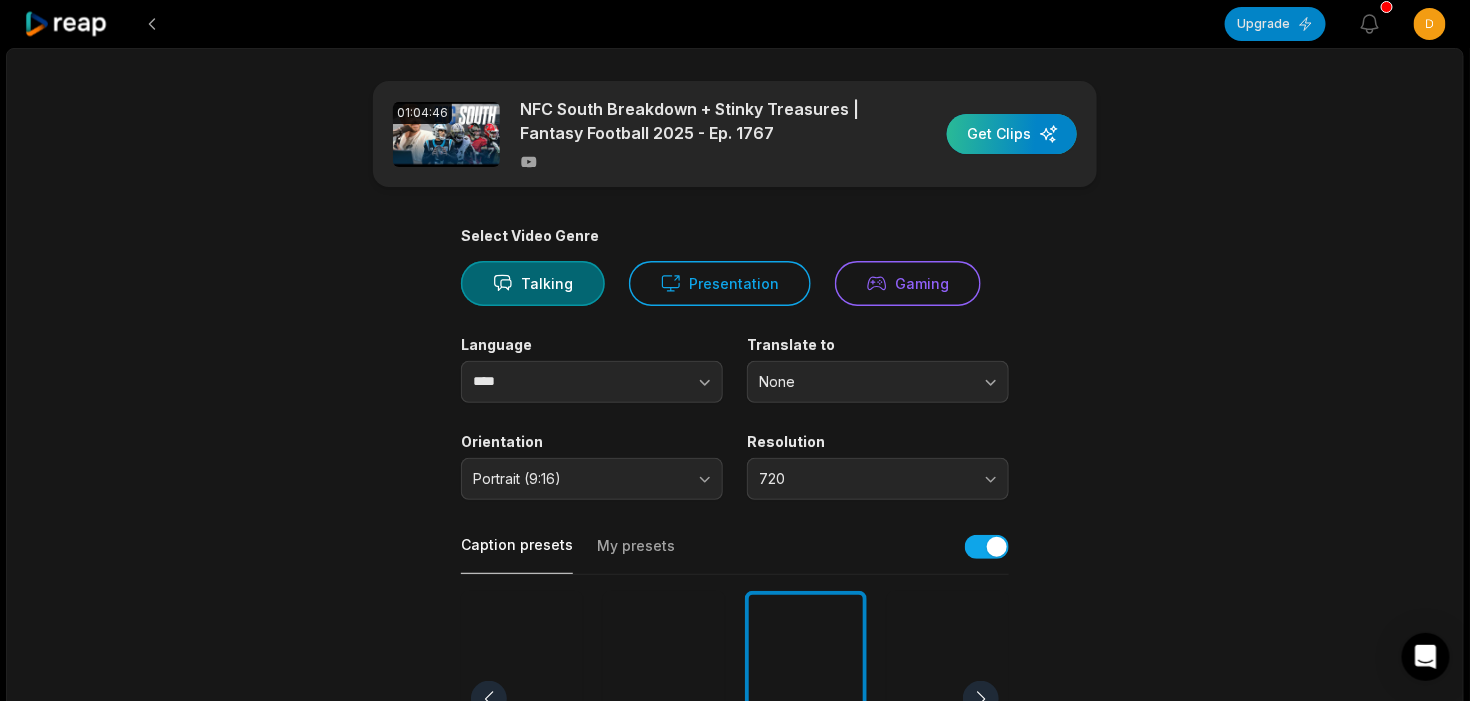 click at bounding box center [1012, 134] 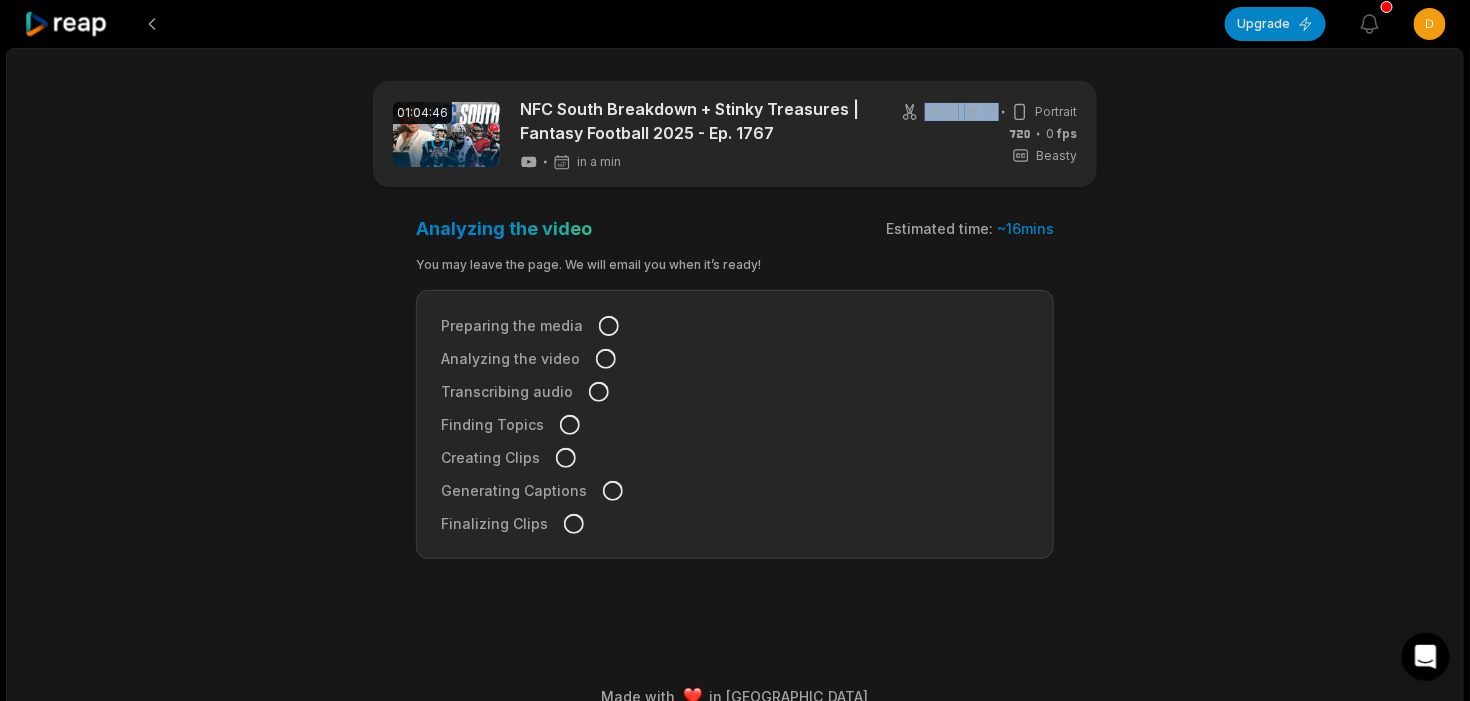 drag, startPoint x: 994, startPoint y: 115, endPoint x: 903, endPoint y: 122, distance: 91.26884 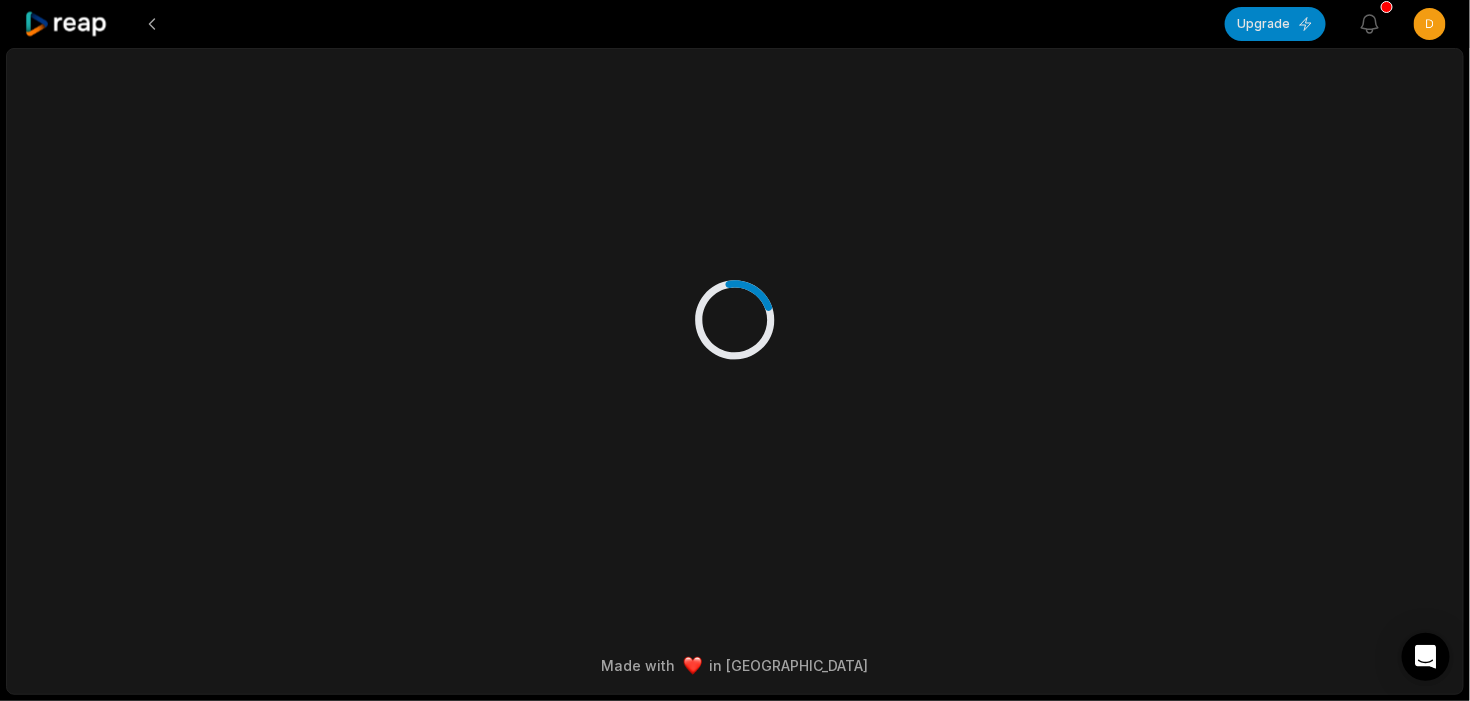 scroll, scrollTop: 4, scrollLeft: 0, axis: vertical 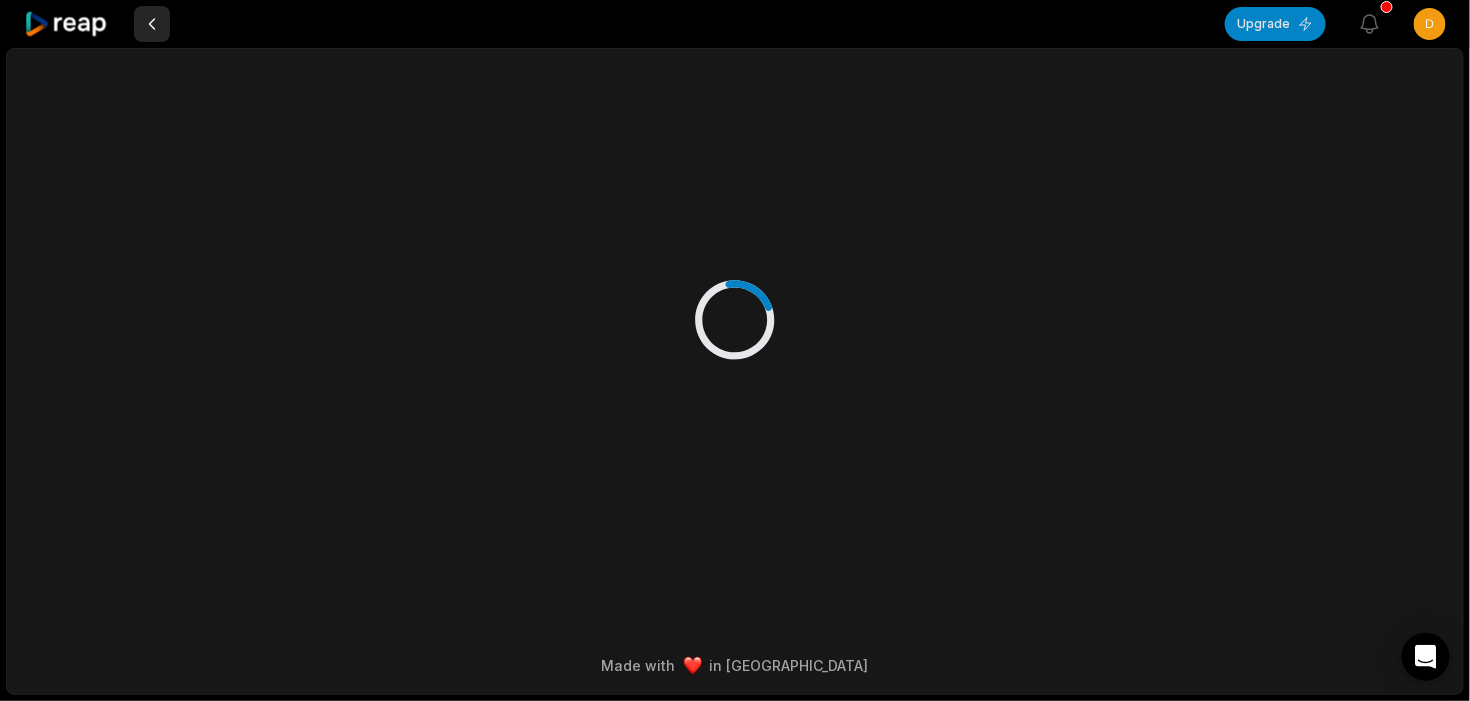 click at bounding box center (152, 24) 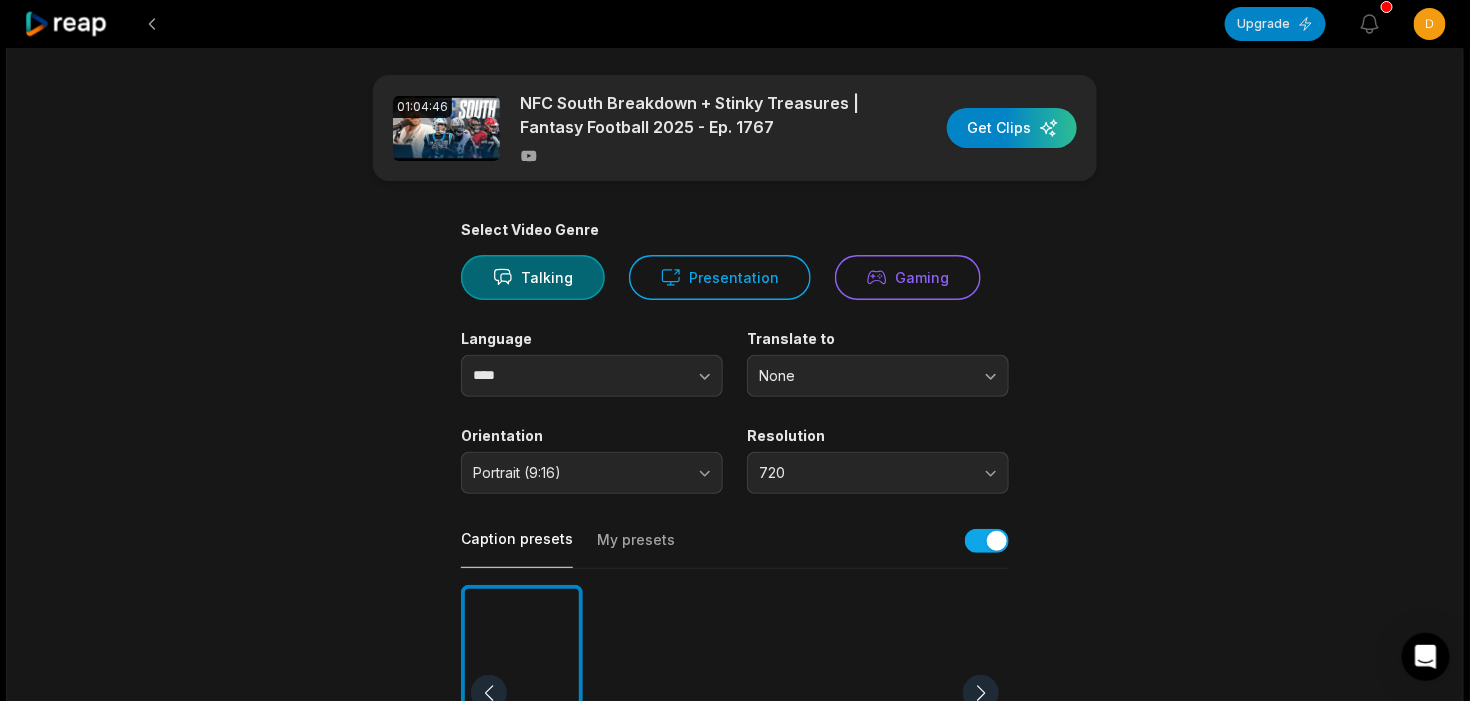 scroll, scrollTop: 0, scrollLeft: 0, axis: both 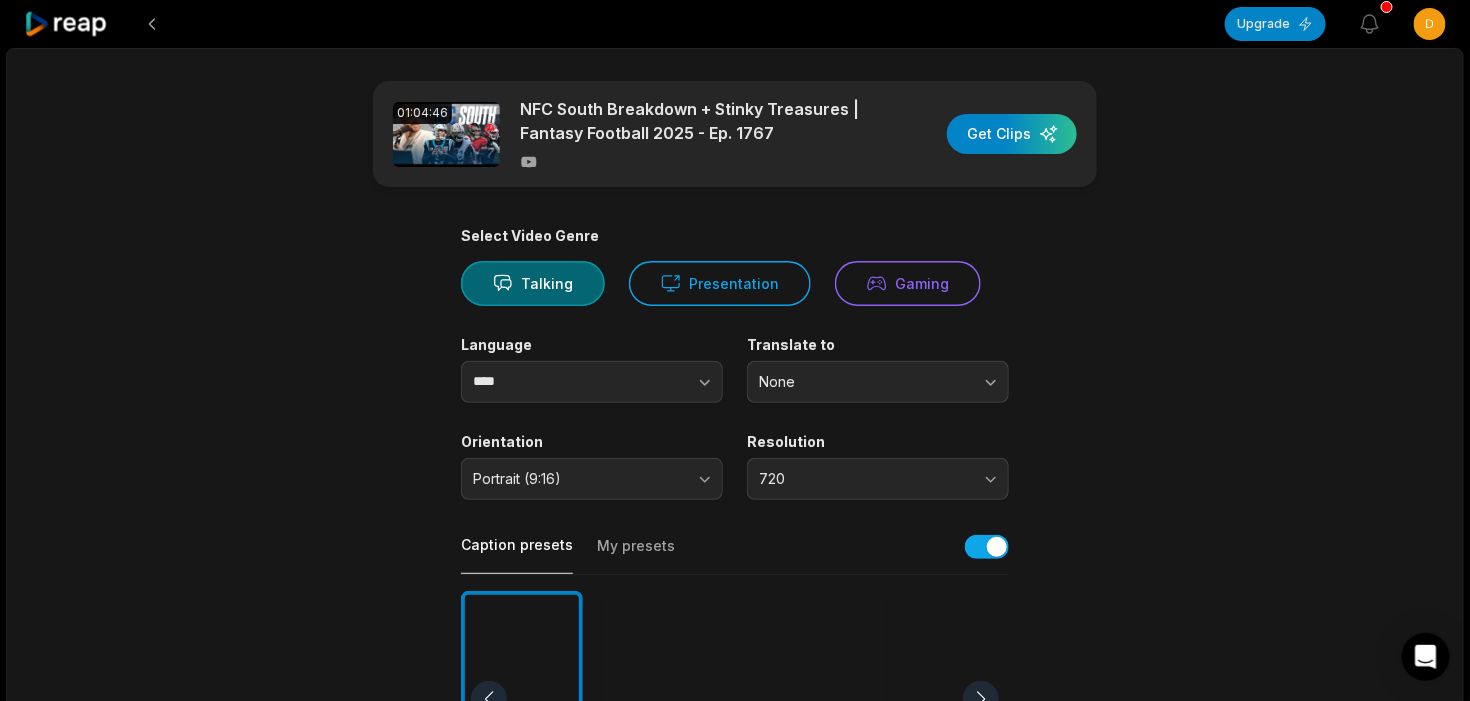 click 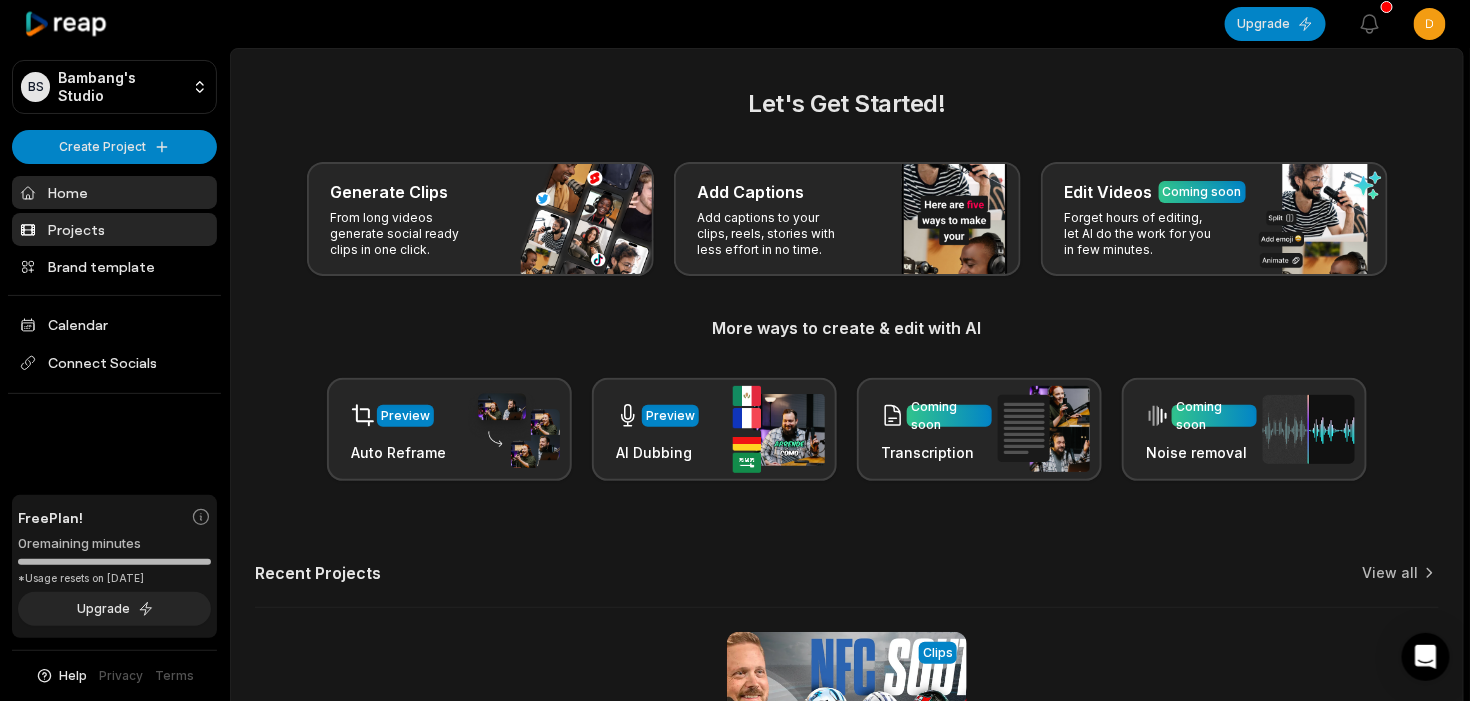 click on "Projects" at bounding box center (114, 229) 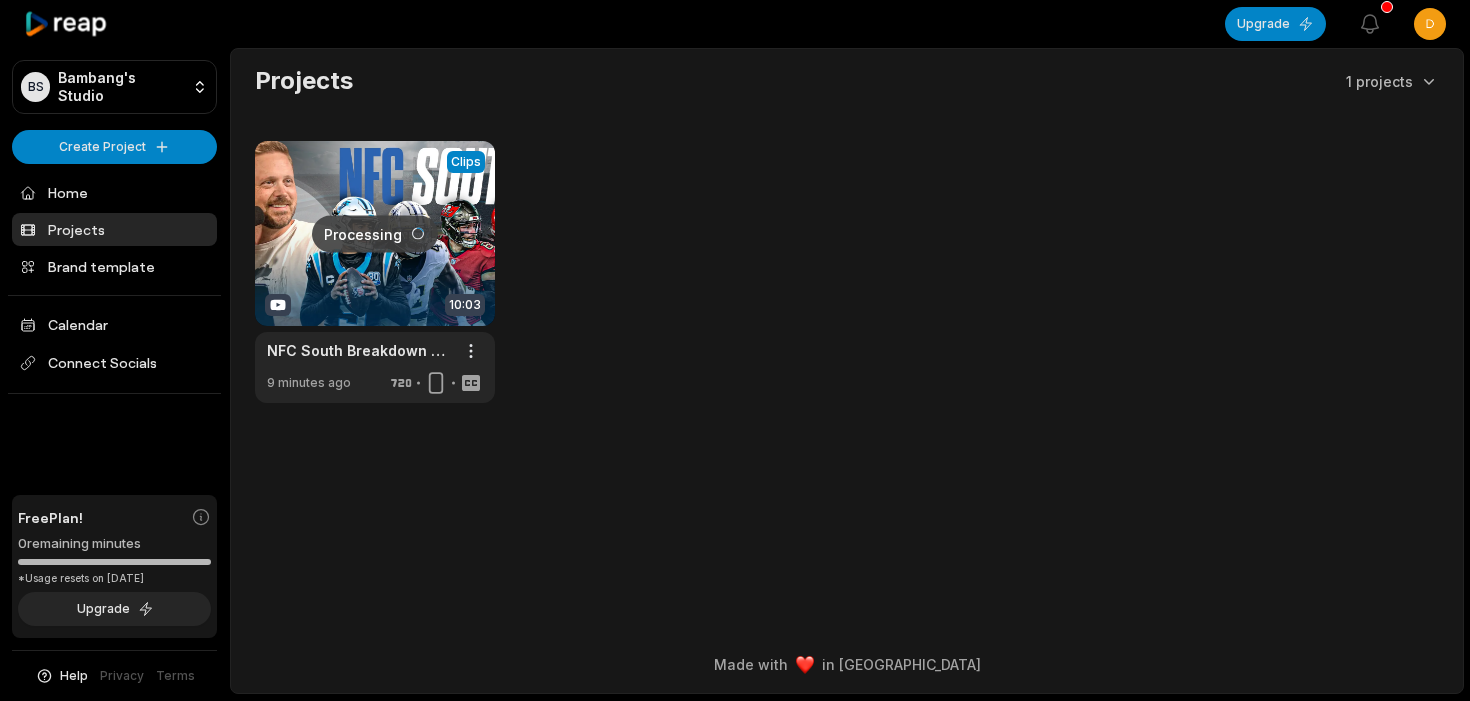 scroll, scrollTop: 0, scrollLeft: 0, axis: both 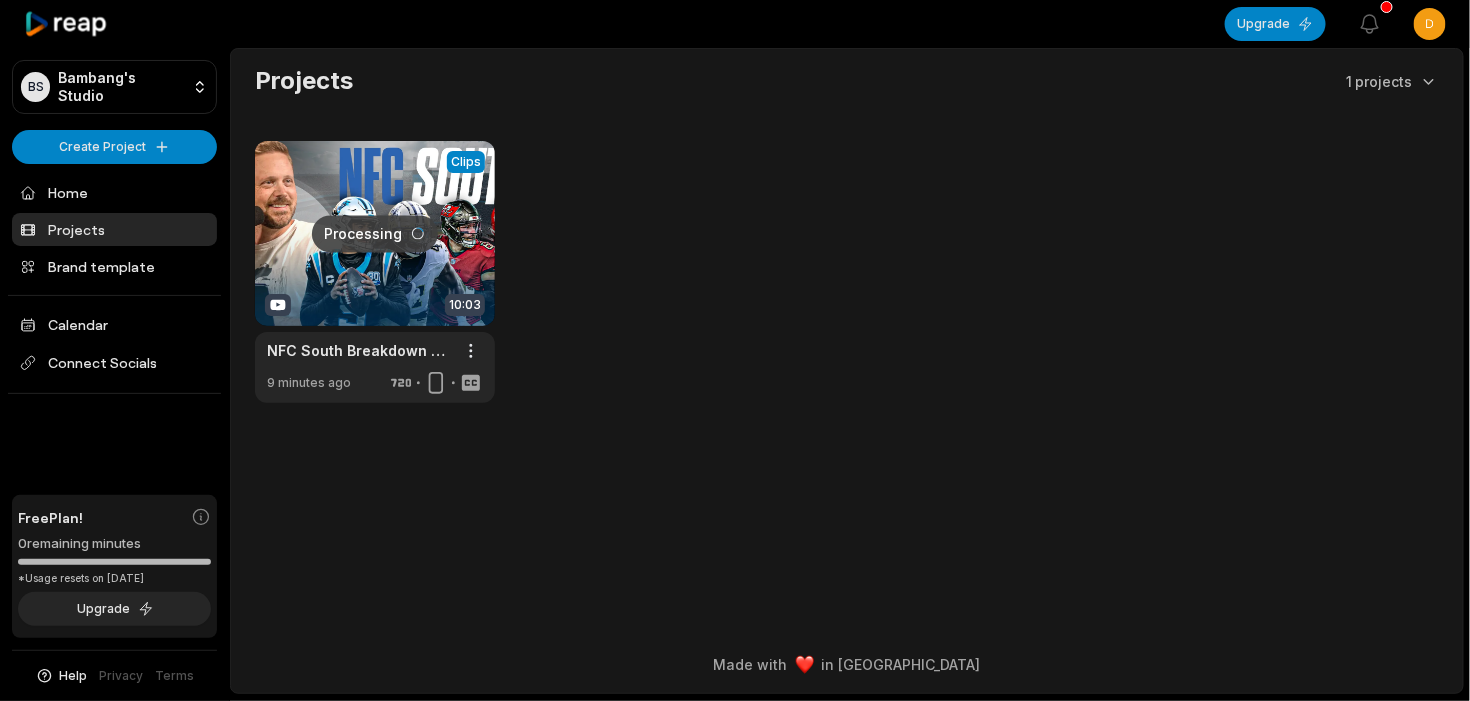 click at bounding box center (375, 272) 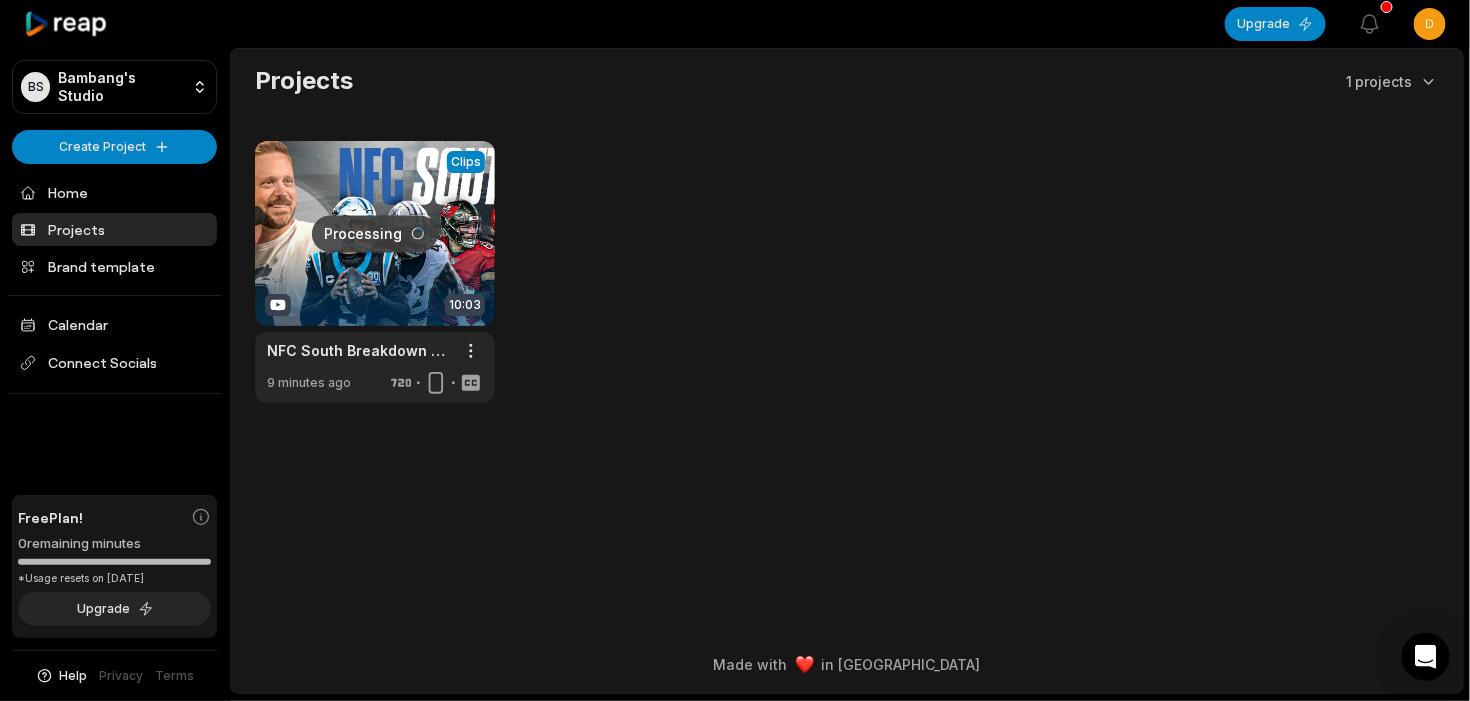 scroll, scrollTop: 0, scrollLeft: 0, axis: both 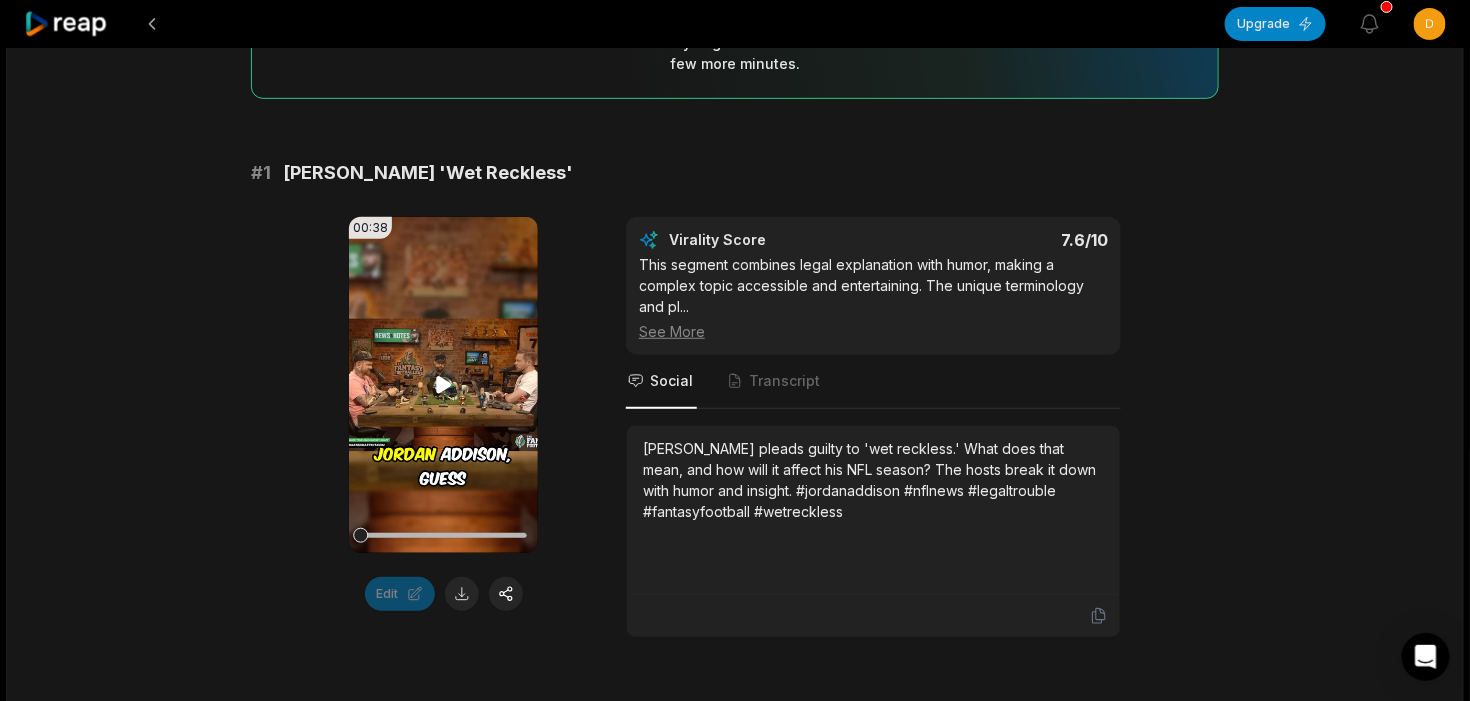 click 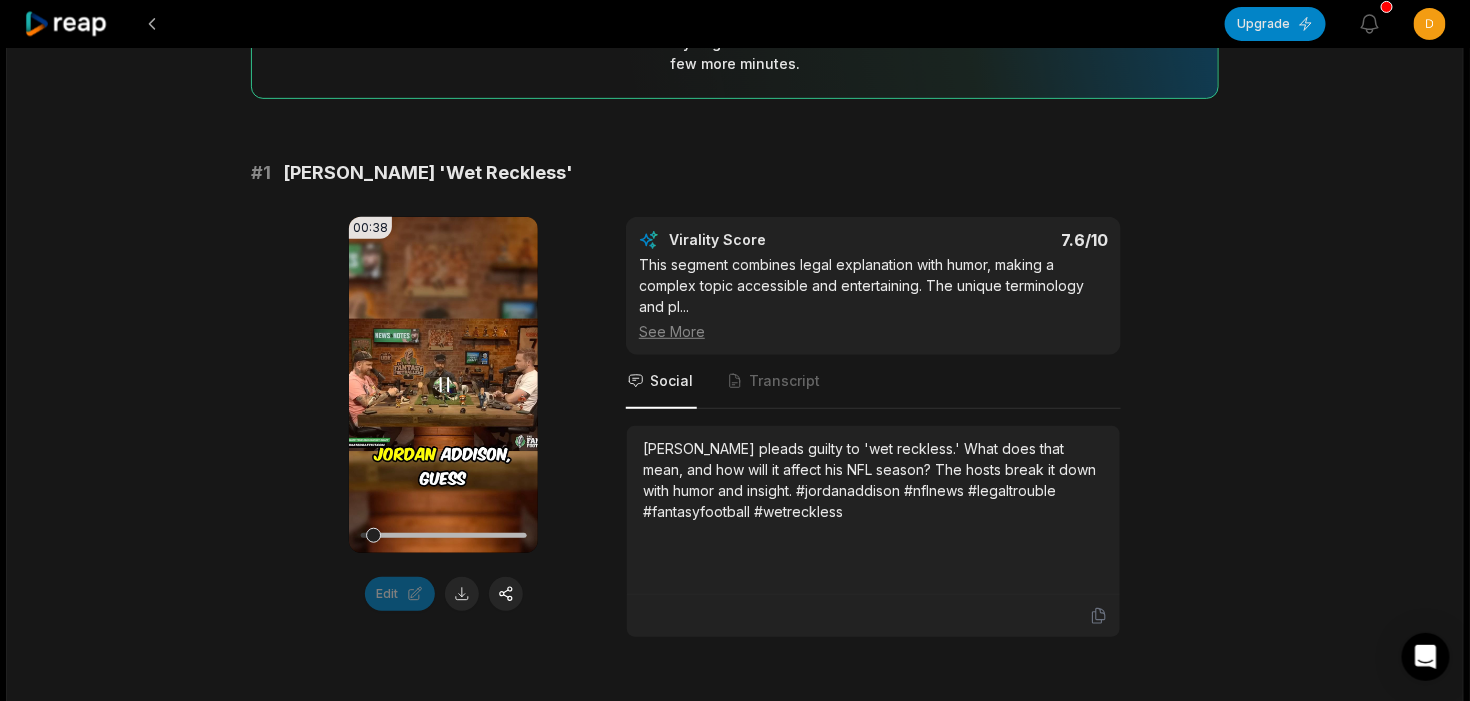 click 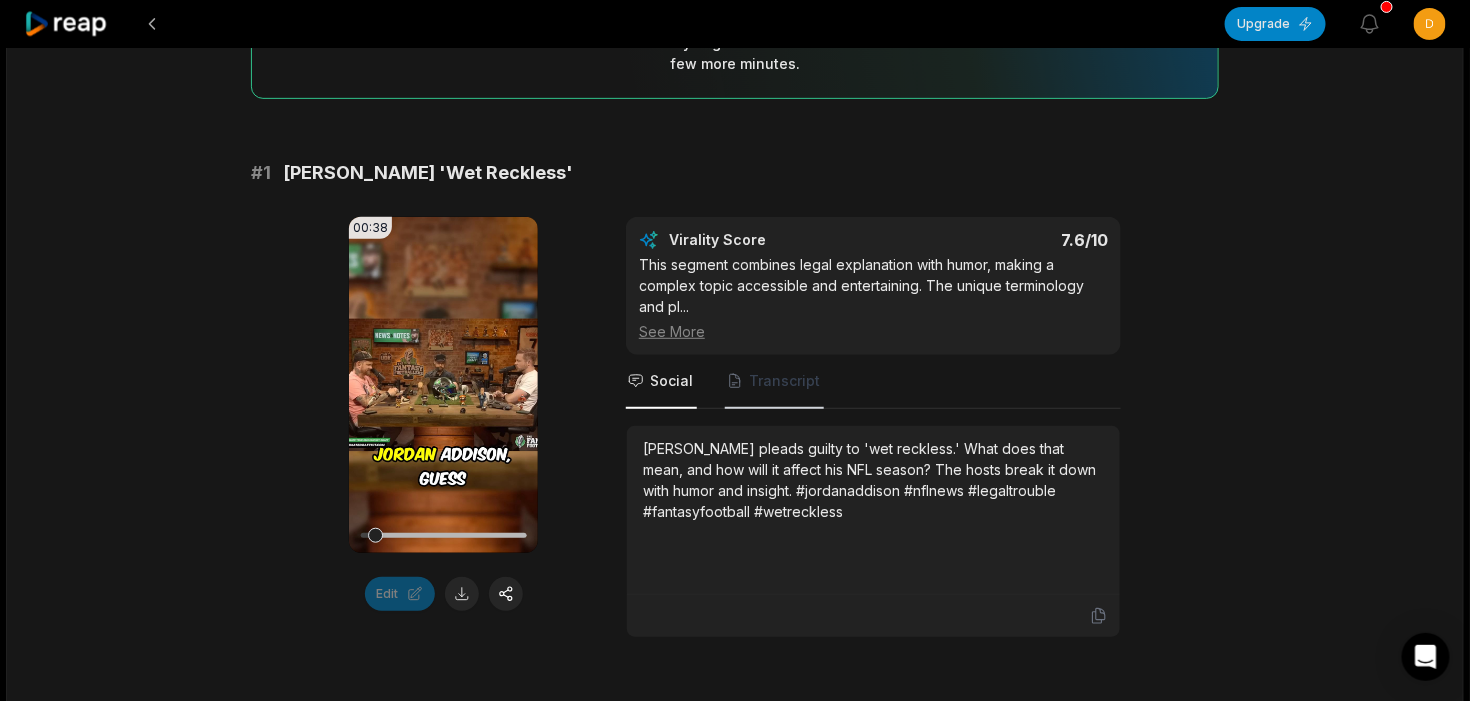 click on "Transcript" at bounding box center [774, 382] 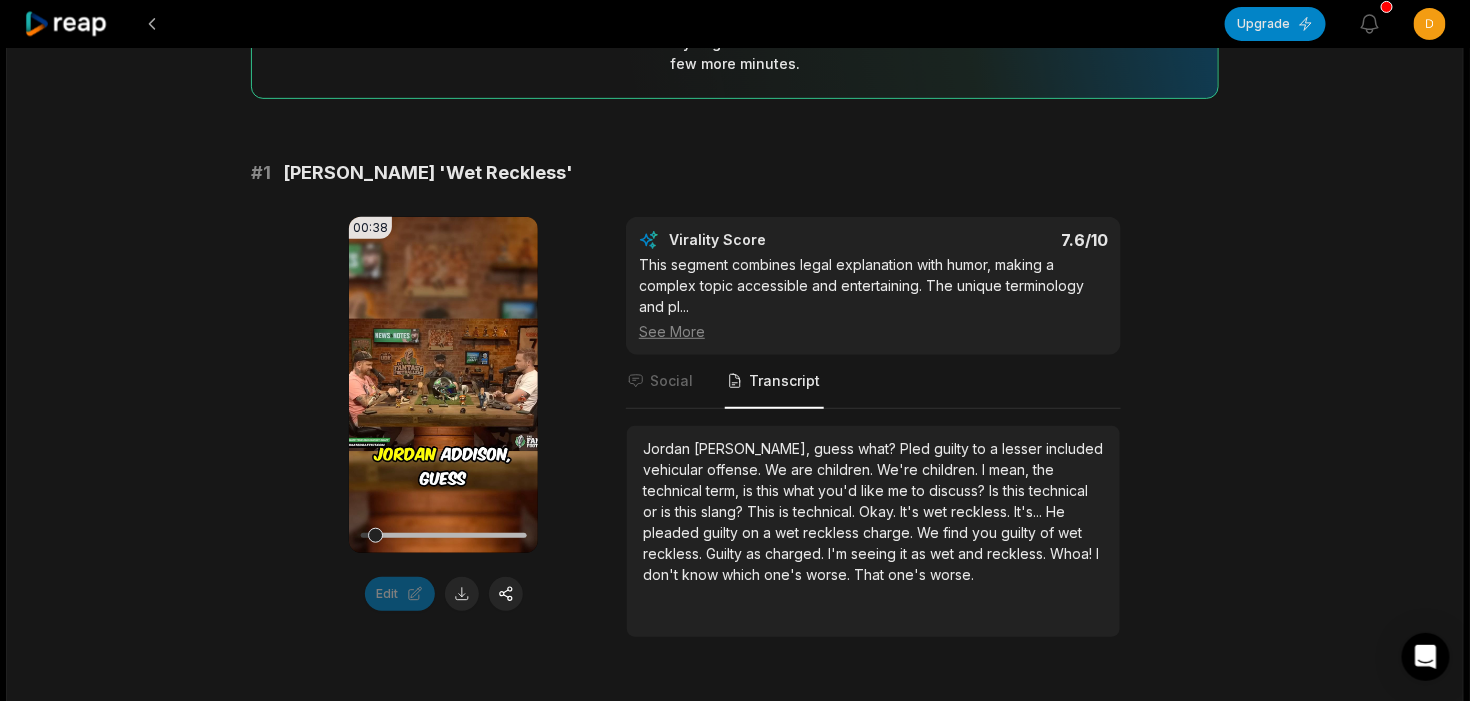 click at bounding box center [462, 594] 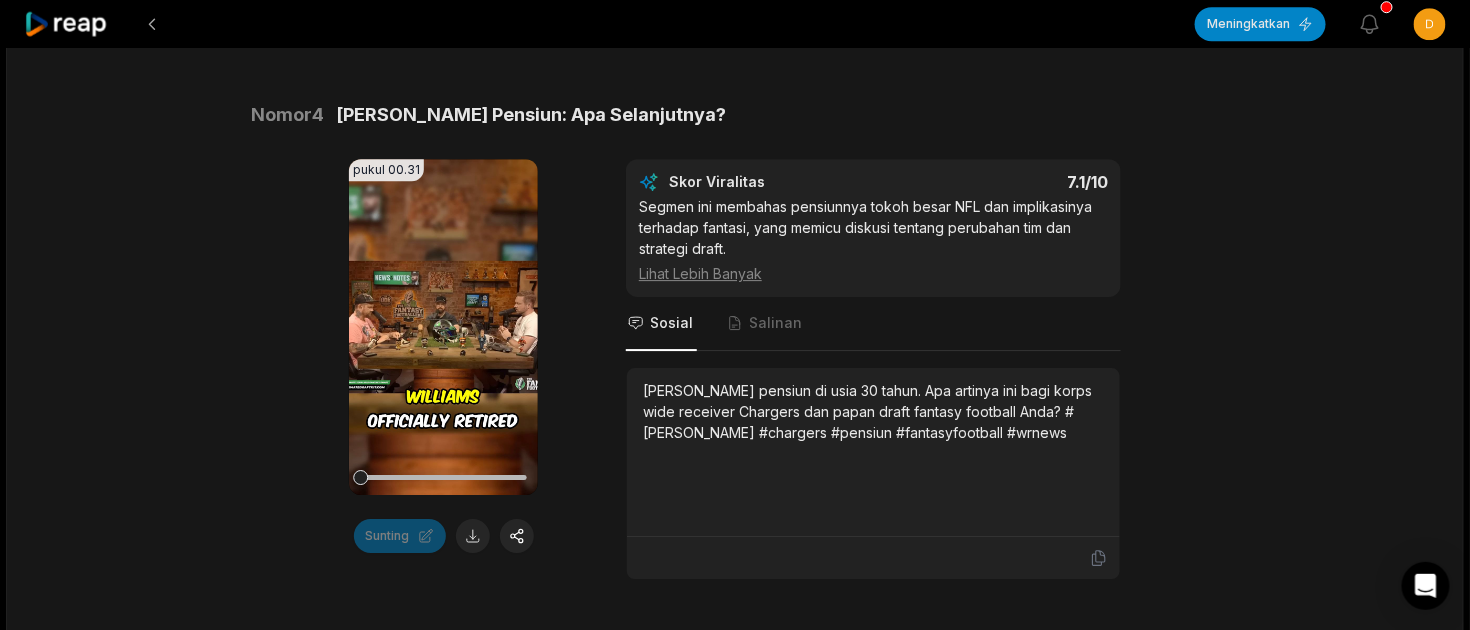 scroll, scrollTop: 2250, scrollLeft: 0, axis: vertical 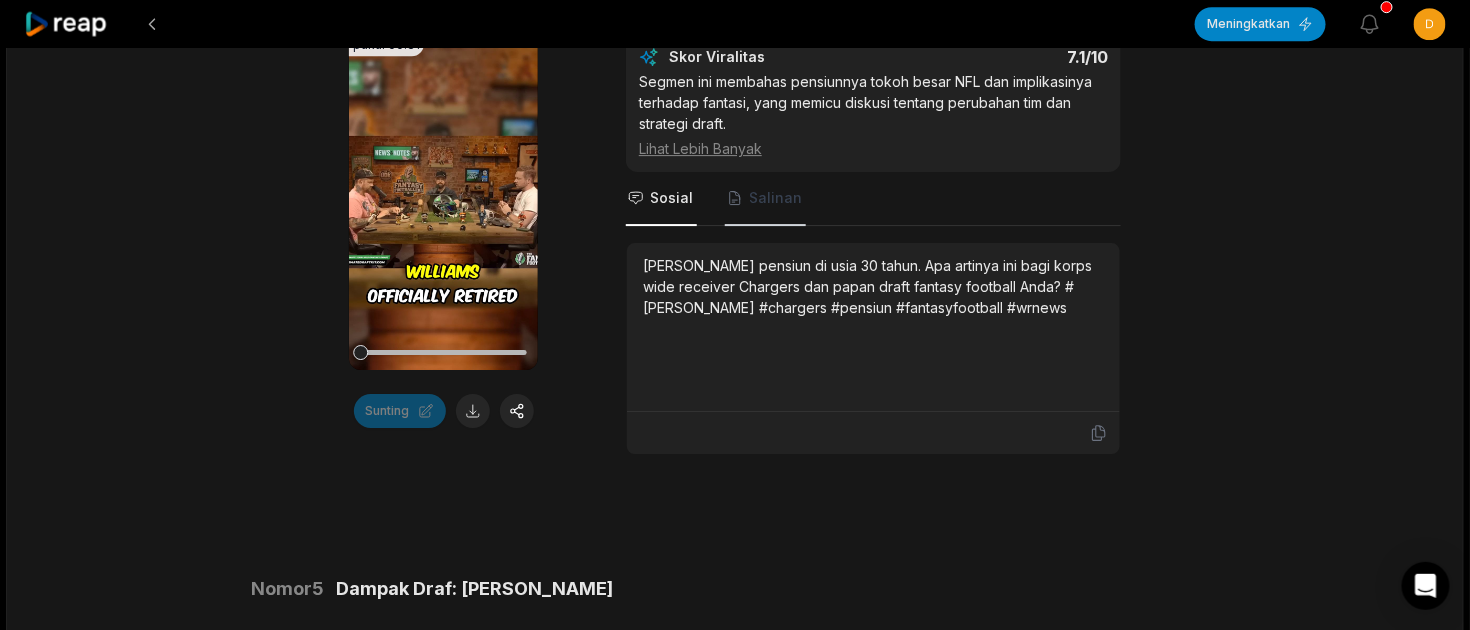 click on "Salinan" at bounding box center [775, 197] 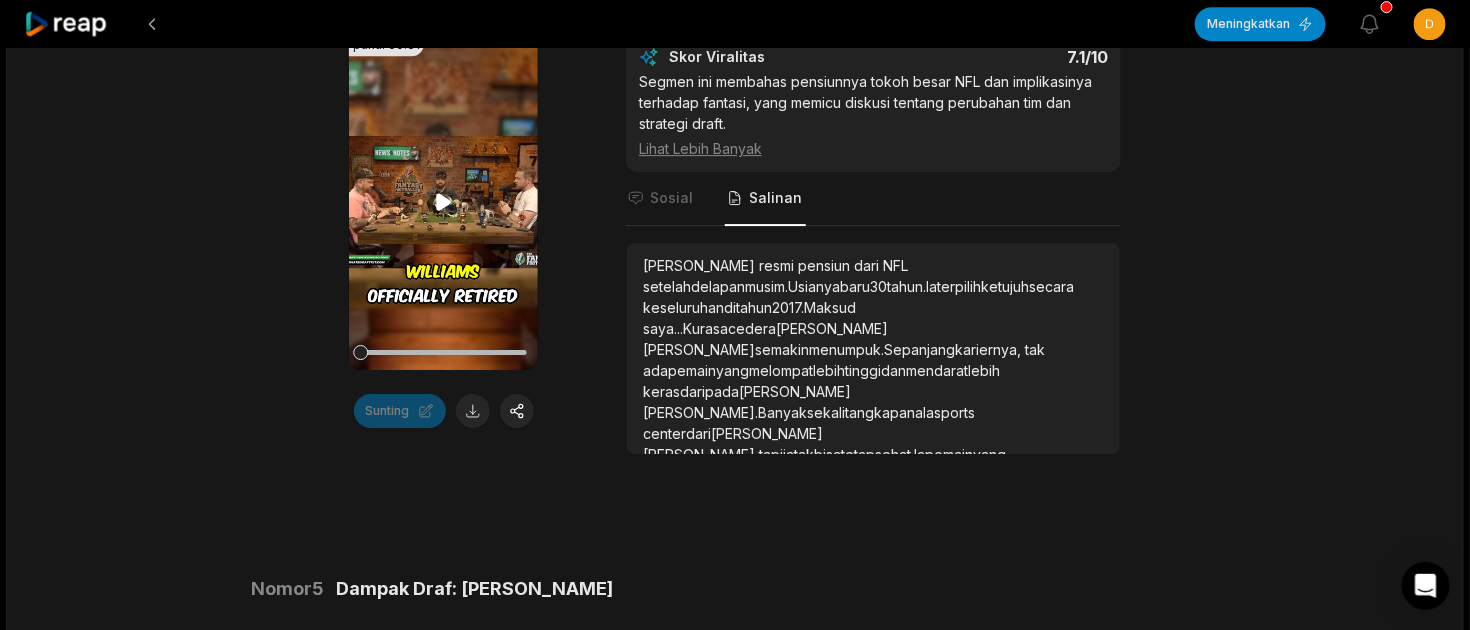 click 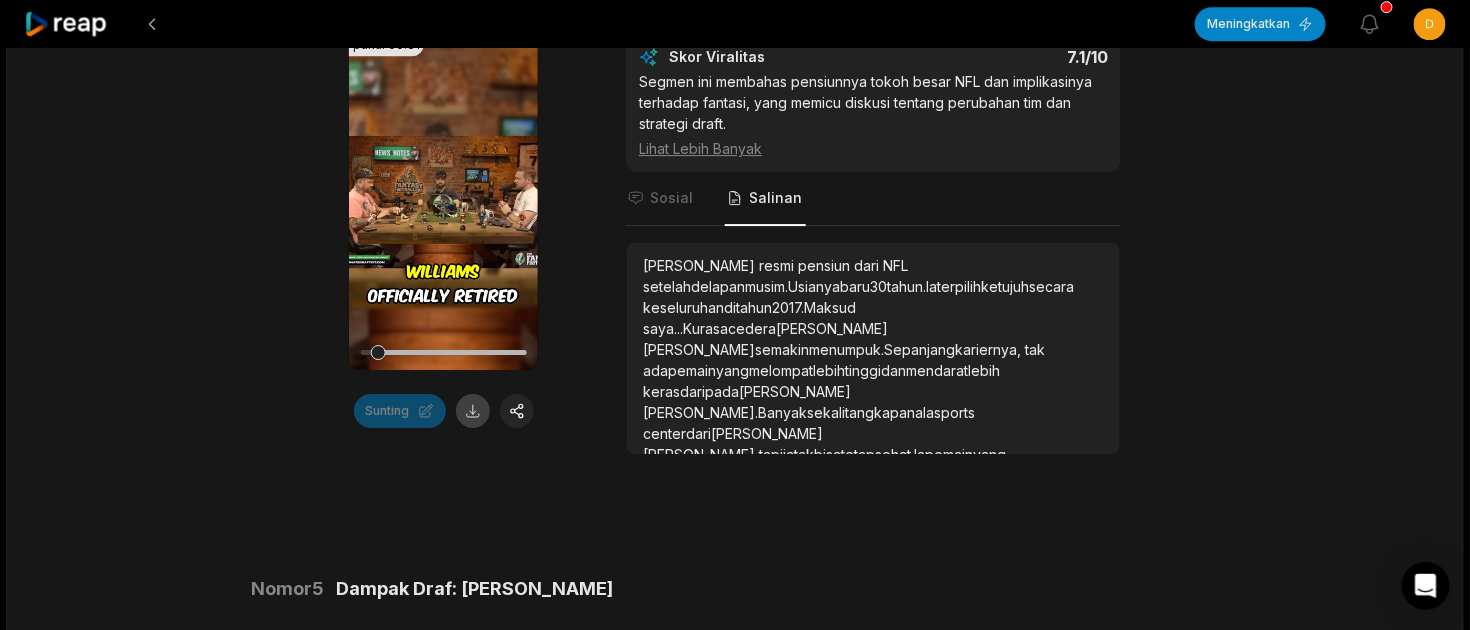 click at bounding box center [473, 411] 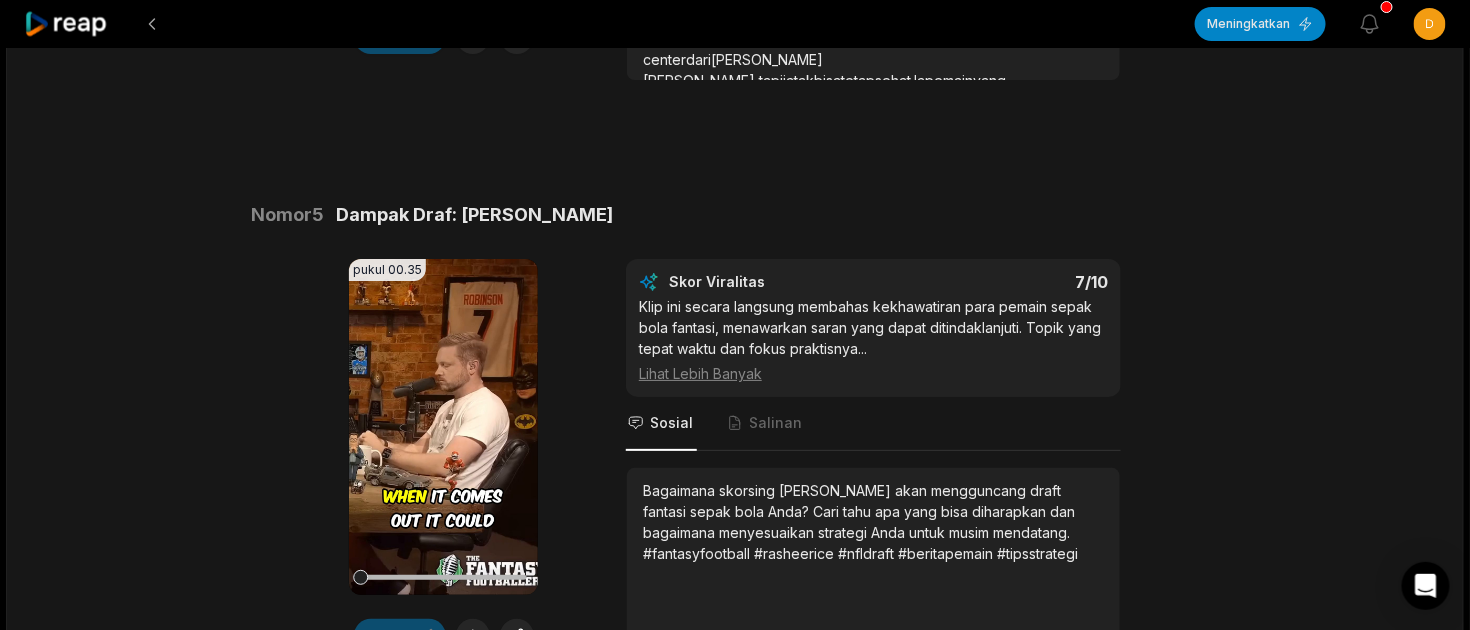 scroll, scrollTop: 2250, scrollLeft: 0, axis: vertical 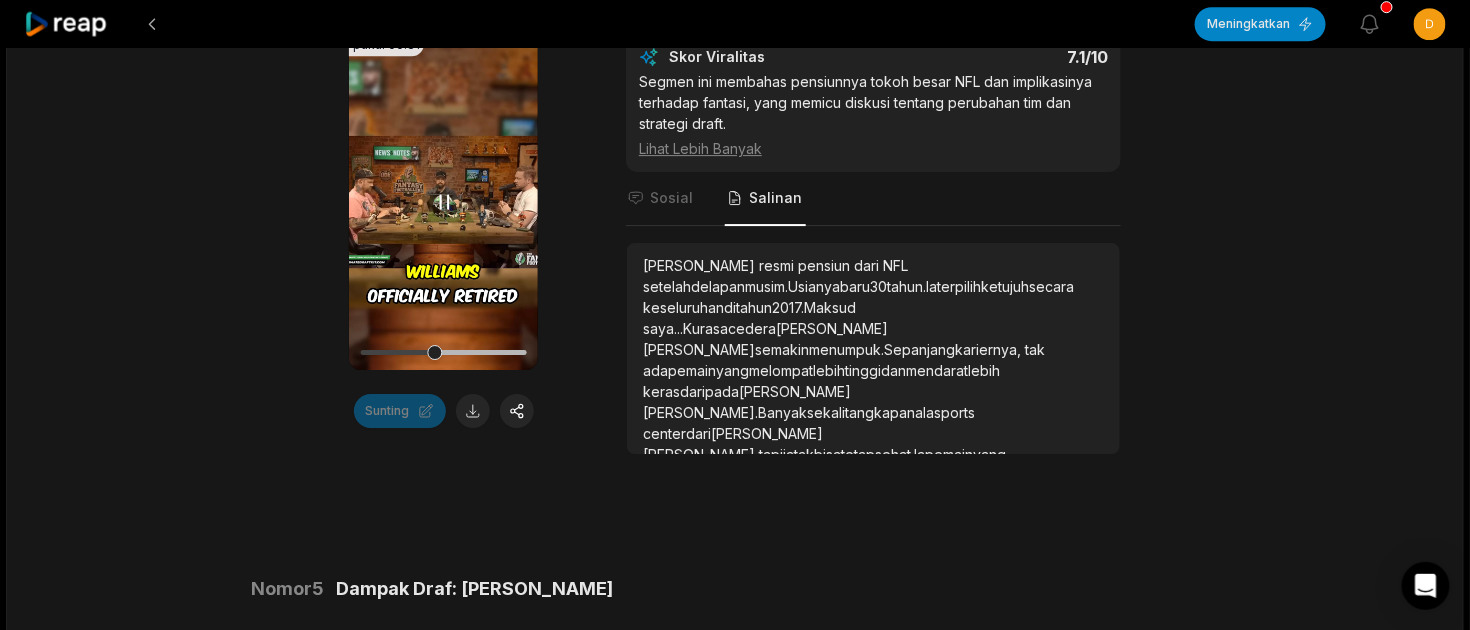 click 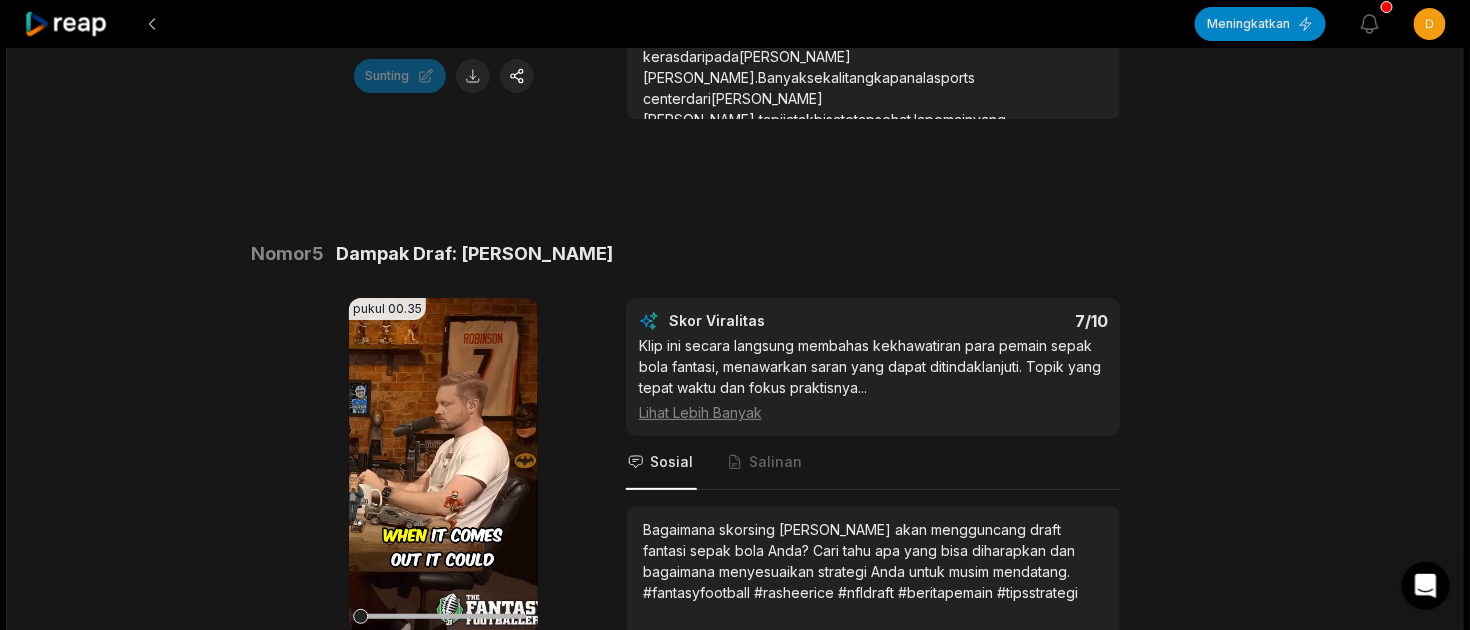 scroll, scrollTop: 2750, scrollLeft: 0, axis: vertical 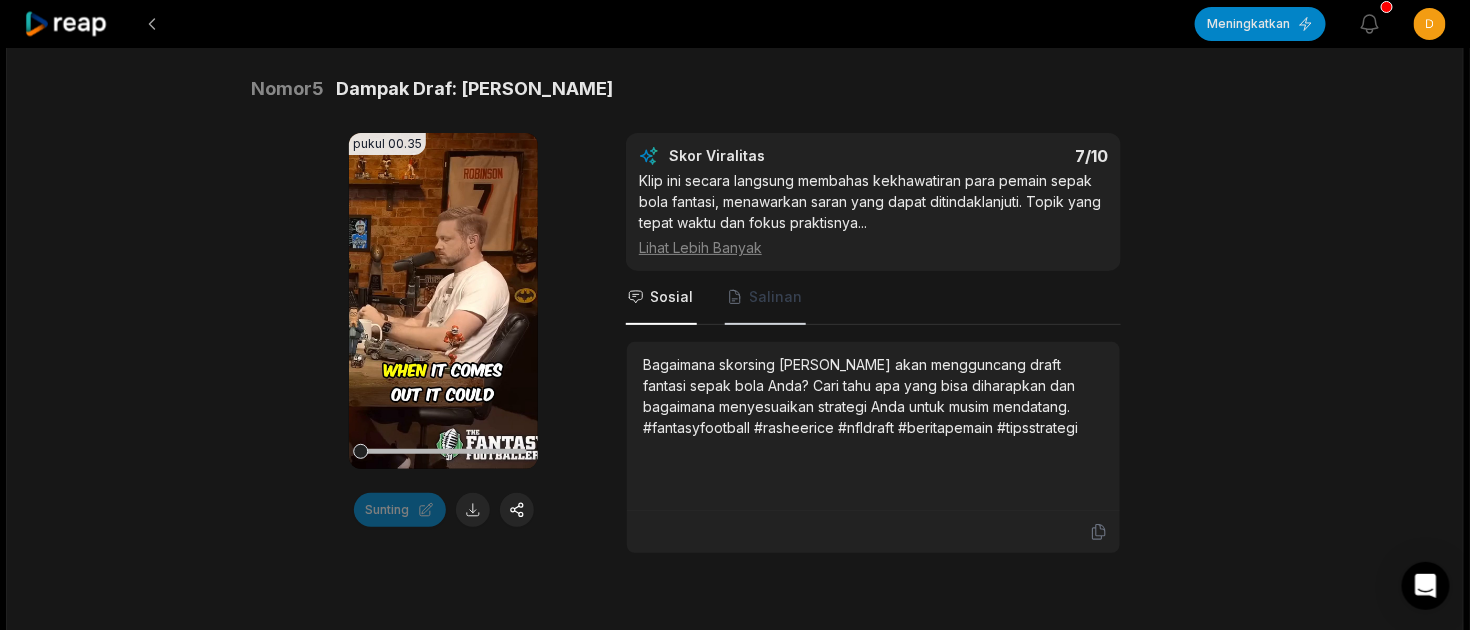 click on "Salinan" at bounding box center [775, 296] 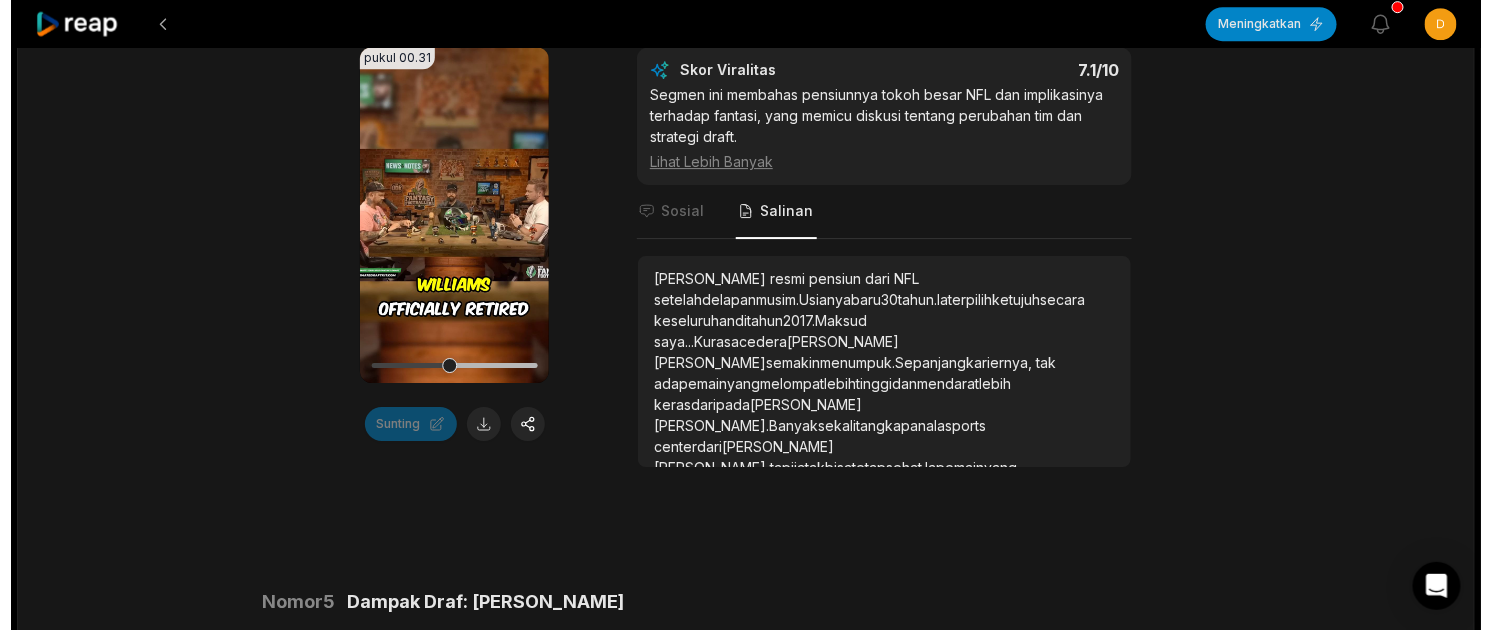 scroll, scrollTop: 2250, scrollLeft: 0, axis: vertical 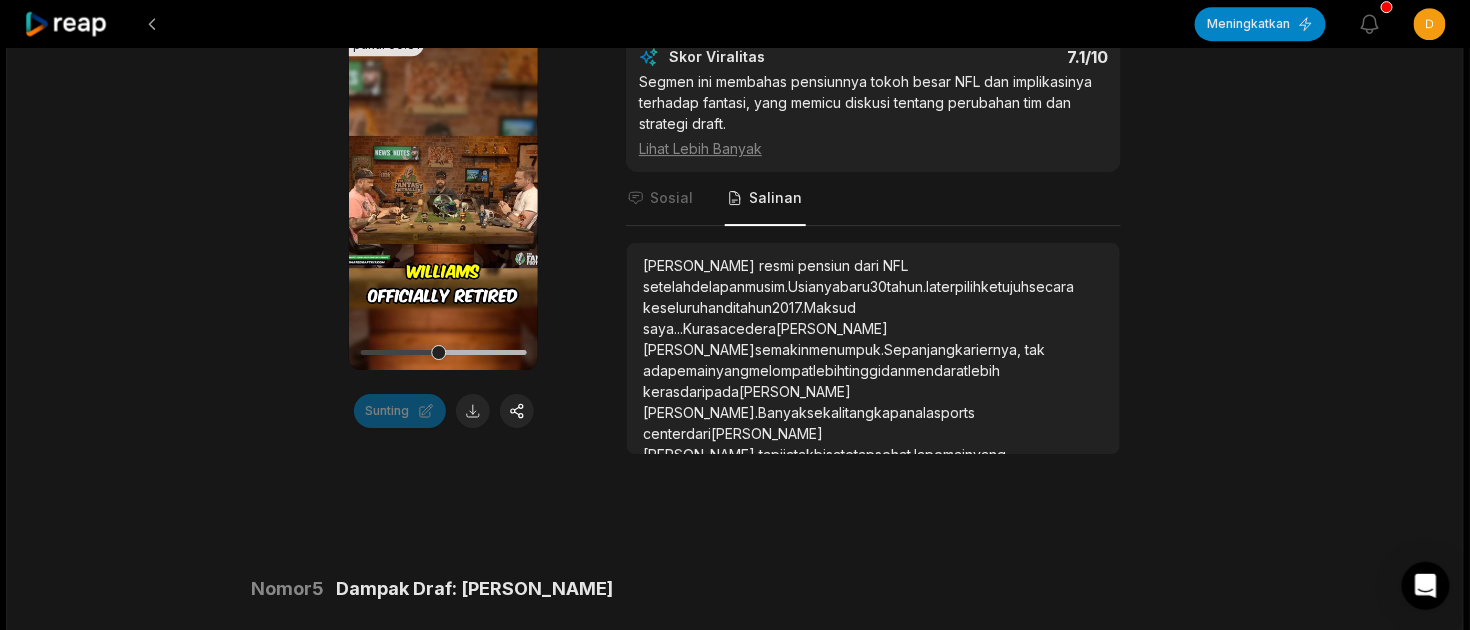 click on "Meningkatkan Lihat notifikasi Buka menu pengguna pukul 01.04.46 Uraian NFC Selatan + Harta Karun Bau | Fantasi Sepak Bola 2025 - Ep. 1767 23 min ago Bahasa inggris en Pukul 06.32  -  16.32 Potret 29,97  fps   Binatang buas Klip sedang  dipersiapkan... AI kami sedang menganalisis video  .  Prosesnya akan memakan waktu beberapa menit lagi. Nomor  1 'Wet Reckless' karya Jordan Addison pukul 00.38 Peramban Anda tidak mendukung format mp4. Sunting Skor Viralitas 7.6  /10 Segmen ini menggabungkan penjelasan hukum dengan humor, menjadikan topik yang kompleks ini mudah dipahami dan menghibur. Terminologi dan pl  ...   Lihat Lebih Banyak Sosial Salinan Jordan      Addison,      coba      tebak?      Mengaku      bersalah      atas      pelanggaran      lalu lintas  yang lebih ringan      .      Kita  ini  anak -  anak  .  Kita ini anak  -  anak.  Maksudku  ,  istilah  teknisnya  ,  apakah  ini  yang  ingin  kau  bicarakan  ?  Ini  teknis  atau  slang  ?  Ini  teknis  .  Oke.  Ini  wet  -  needle  .  Ini...  Dia  atas" at bounding box center [735, -1935] 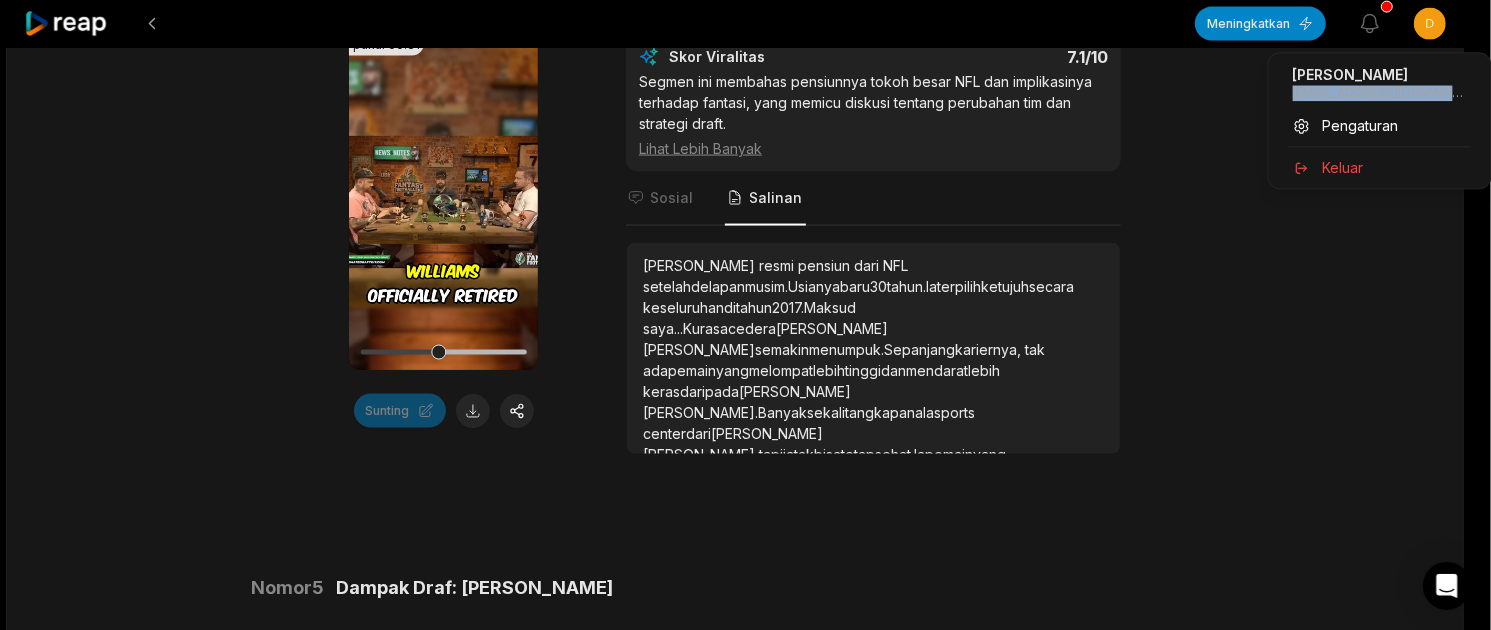click on "Bambang debat.e.fea.tgdc.dve@gmail.com" at bounding box center (1380, 83) 